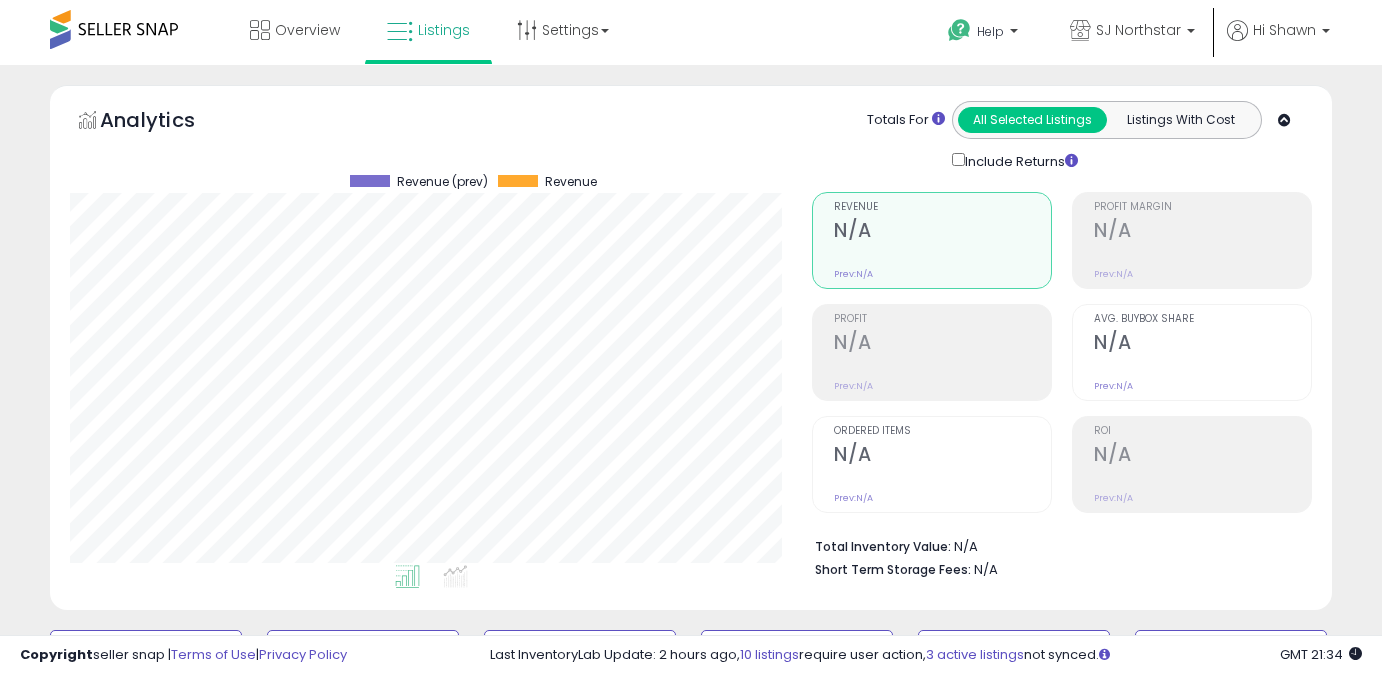 scroll, scrollTop: 565, scrollLeft: 0, axis: vertical 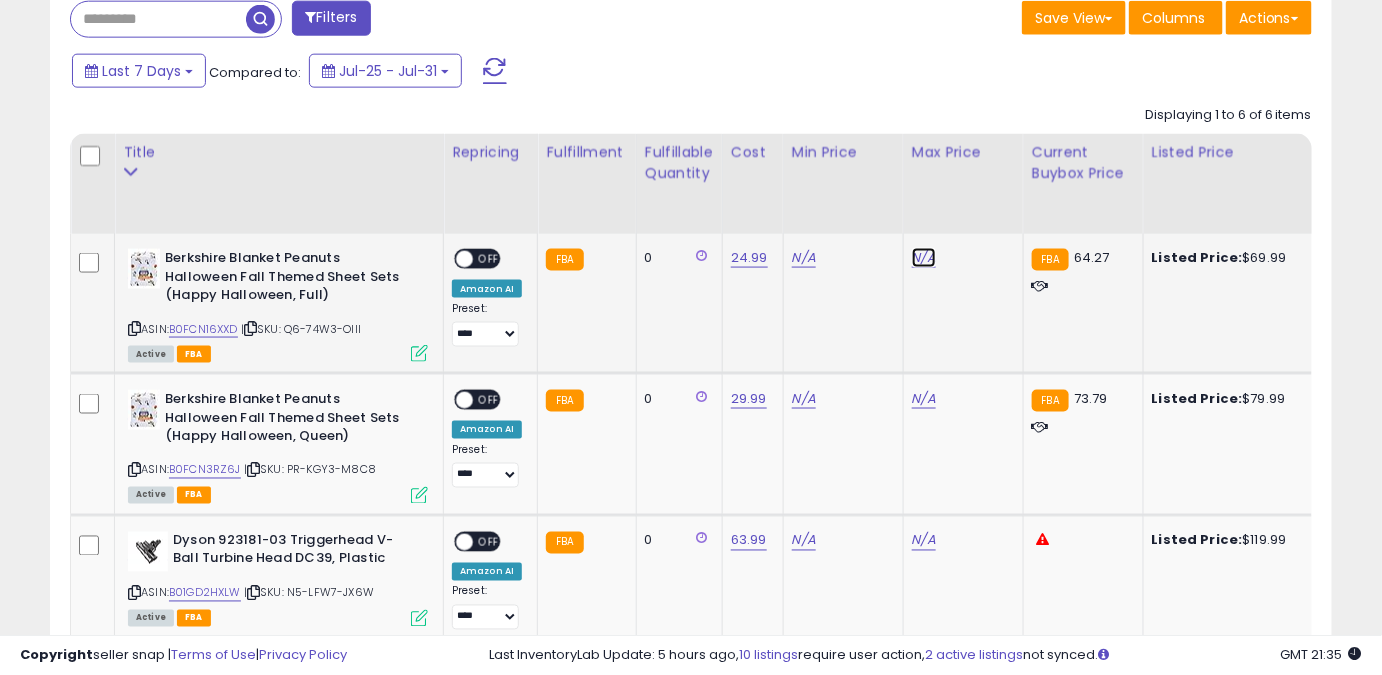 click on "N/A" at bounding box center (924, 258) 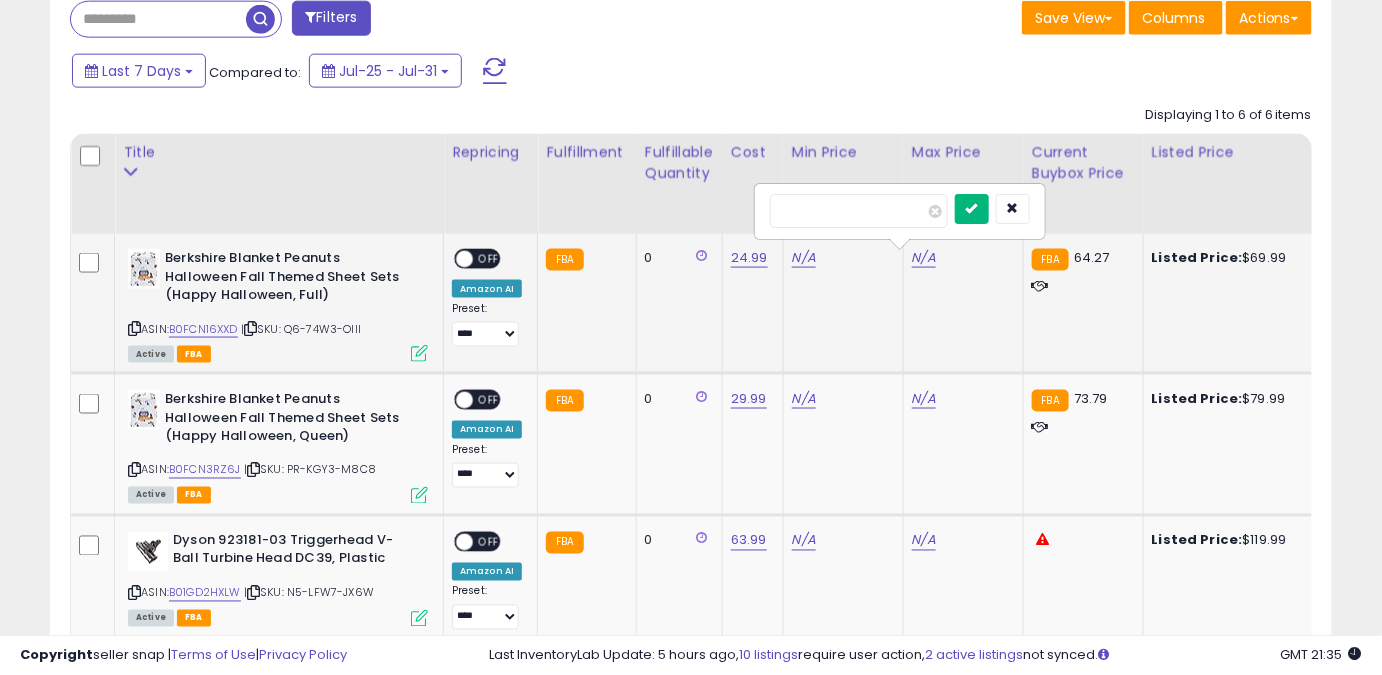 type on "*****" 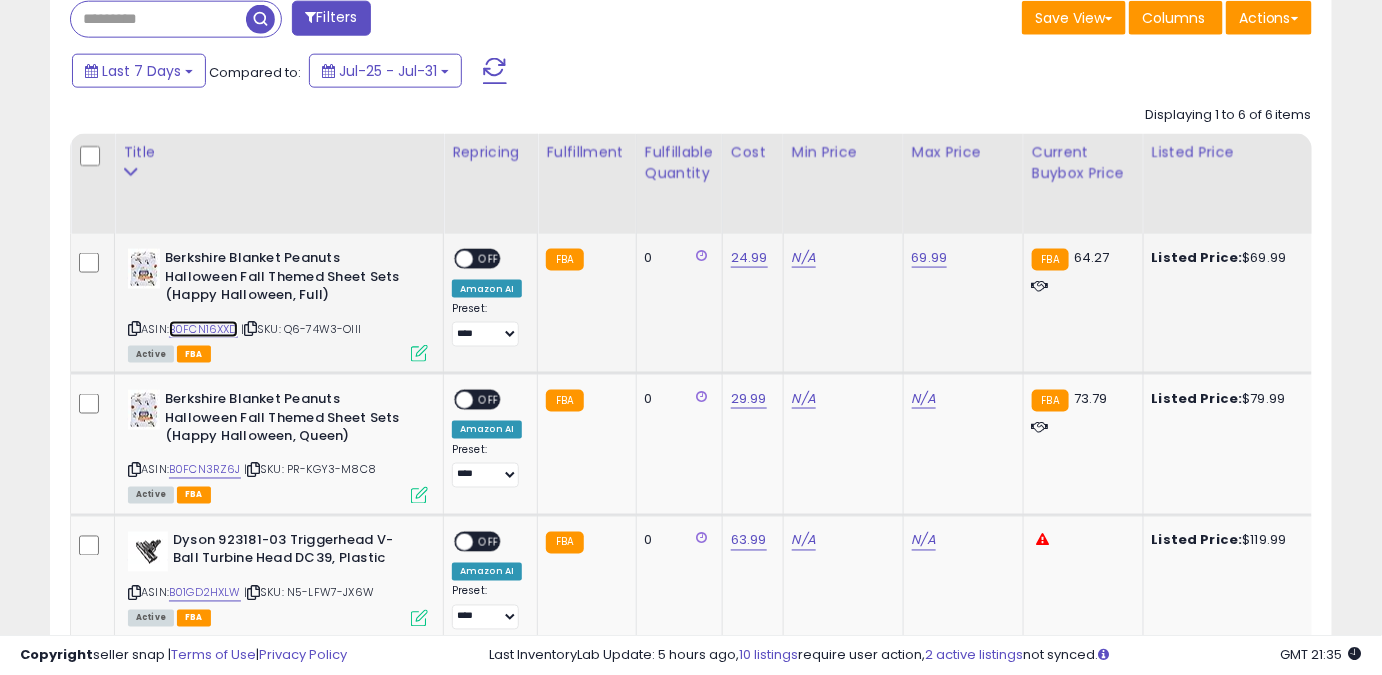click on "B0FCN16XXD" at bounding box center (203, 329) 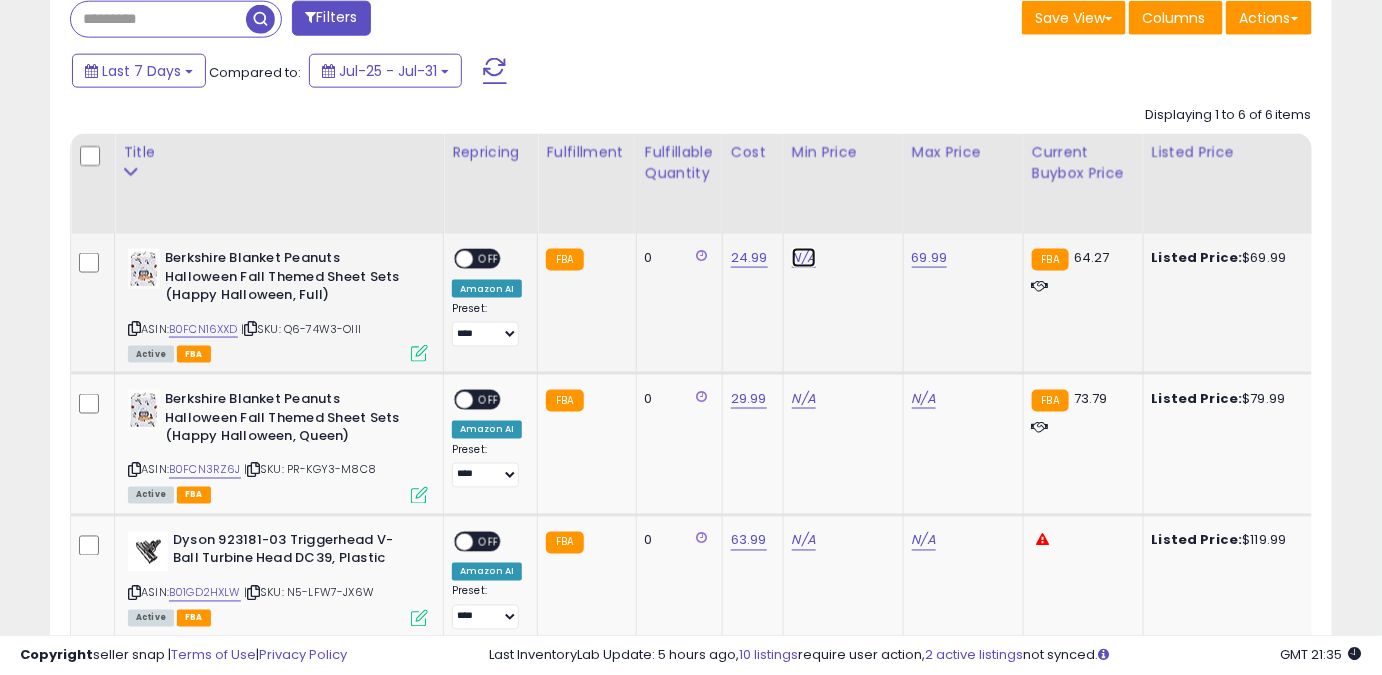 click on "N/A" at bounding box center [804, 258] 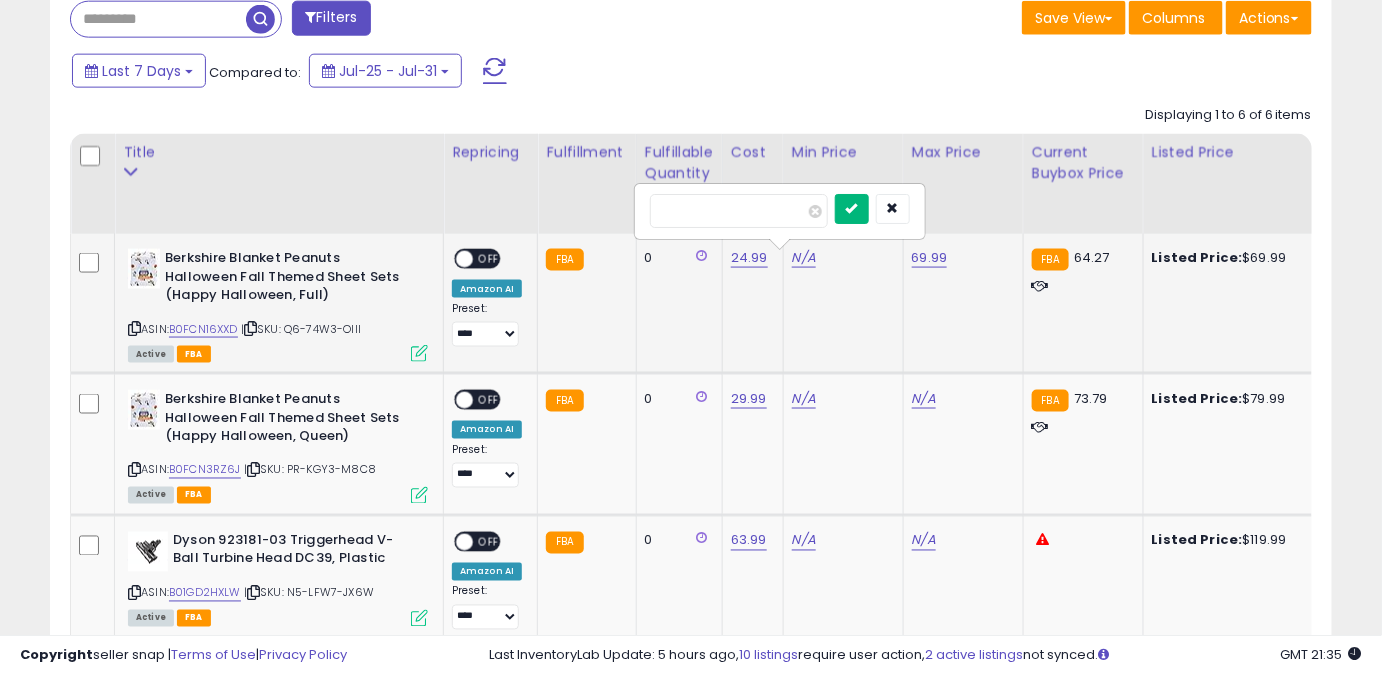type on "*****" 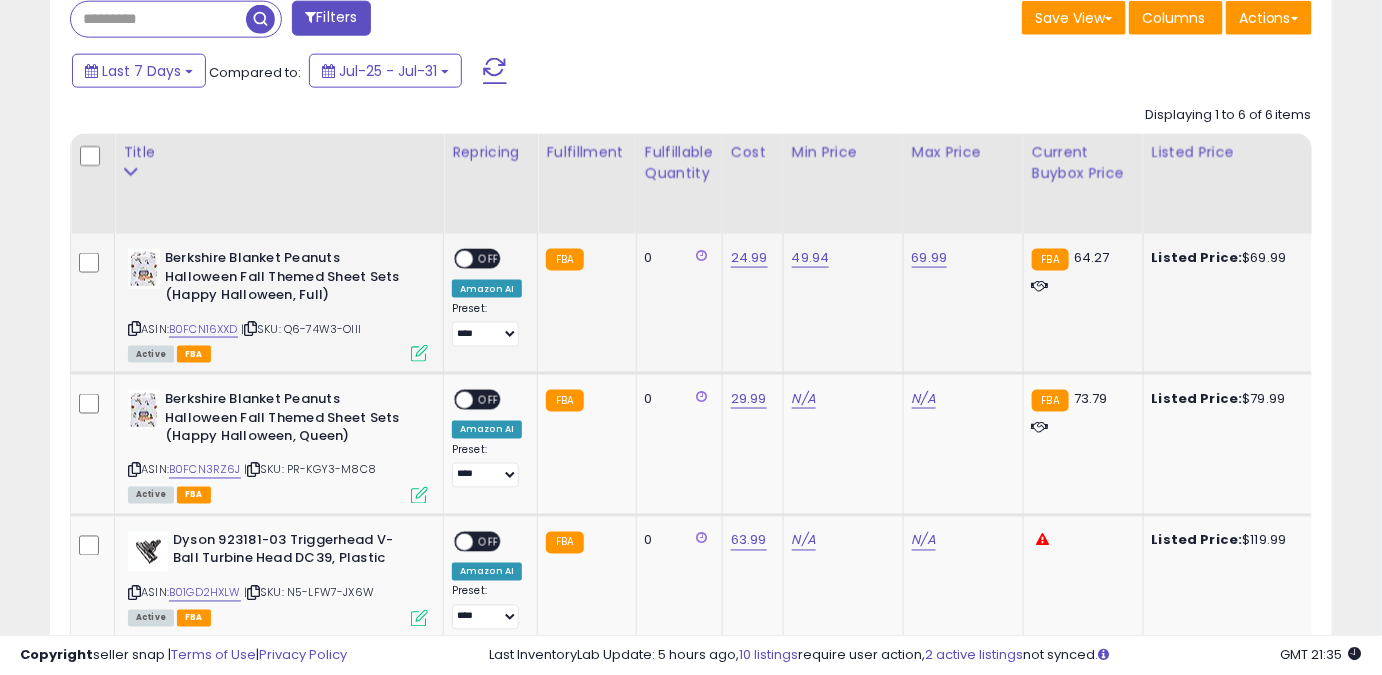 click on "ON   OFF Amazon AI Preset:
**** ******** ***** Success
Error" 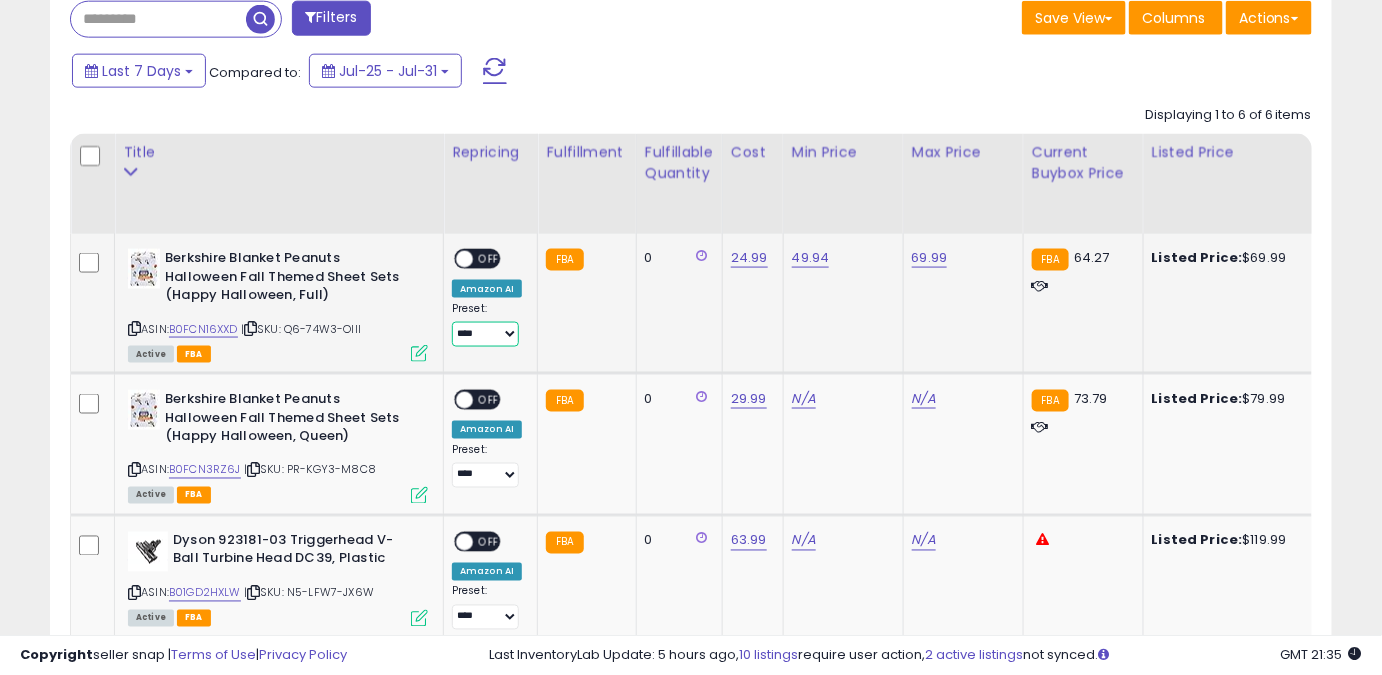 click on "**** ******** *****" at bounding box center [485, 334] 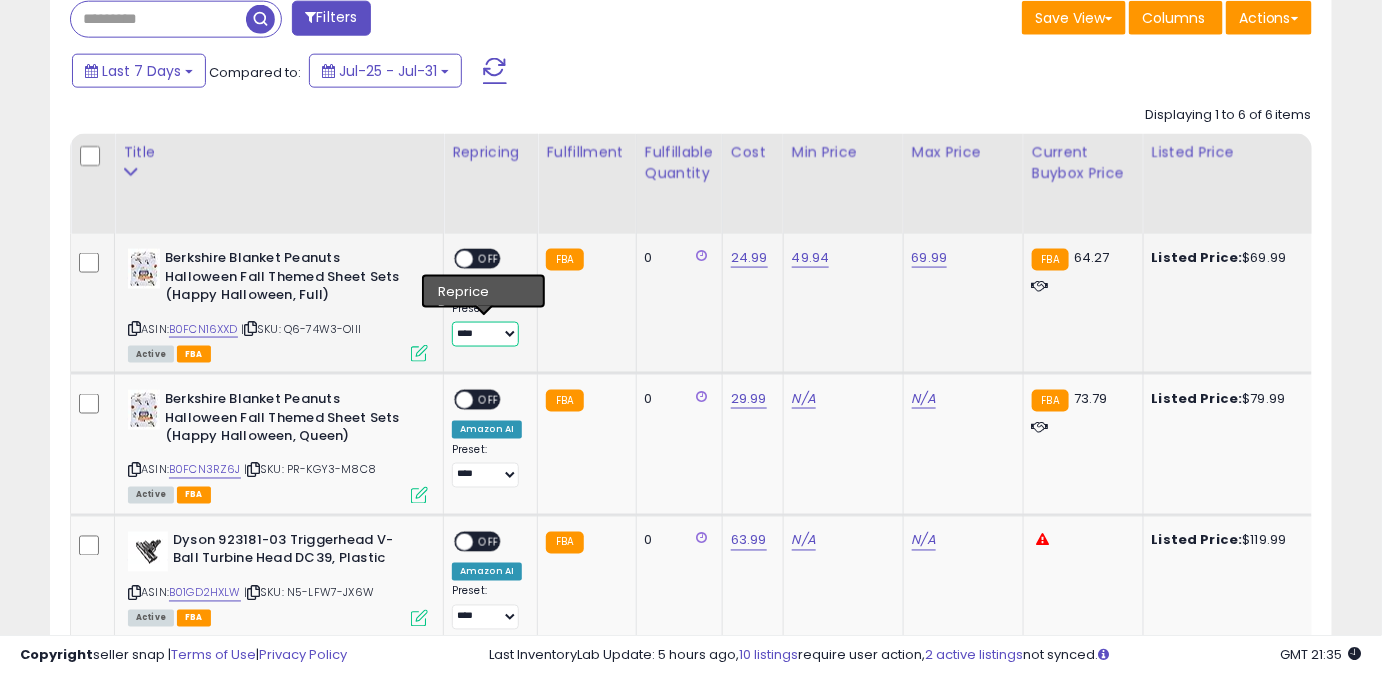 select on "*****" 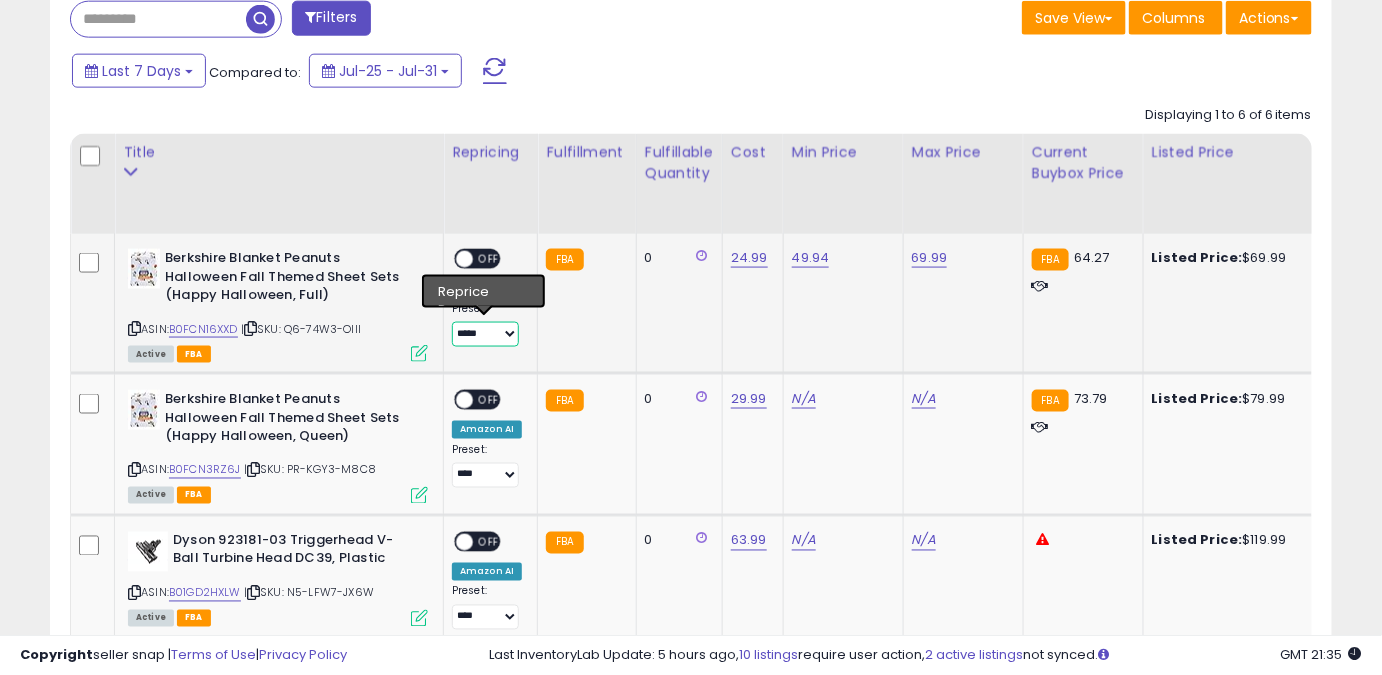 click on "**** ******** *****" at bounding box center (485, 334) 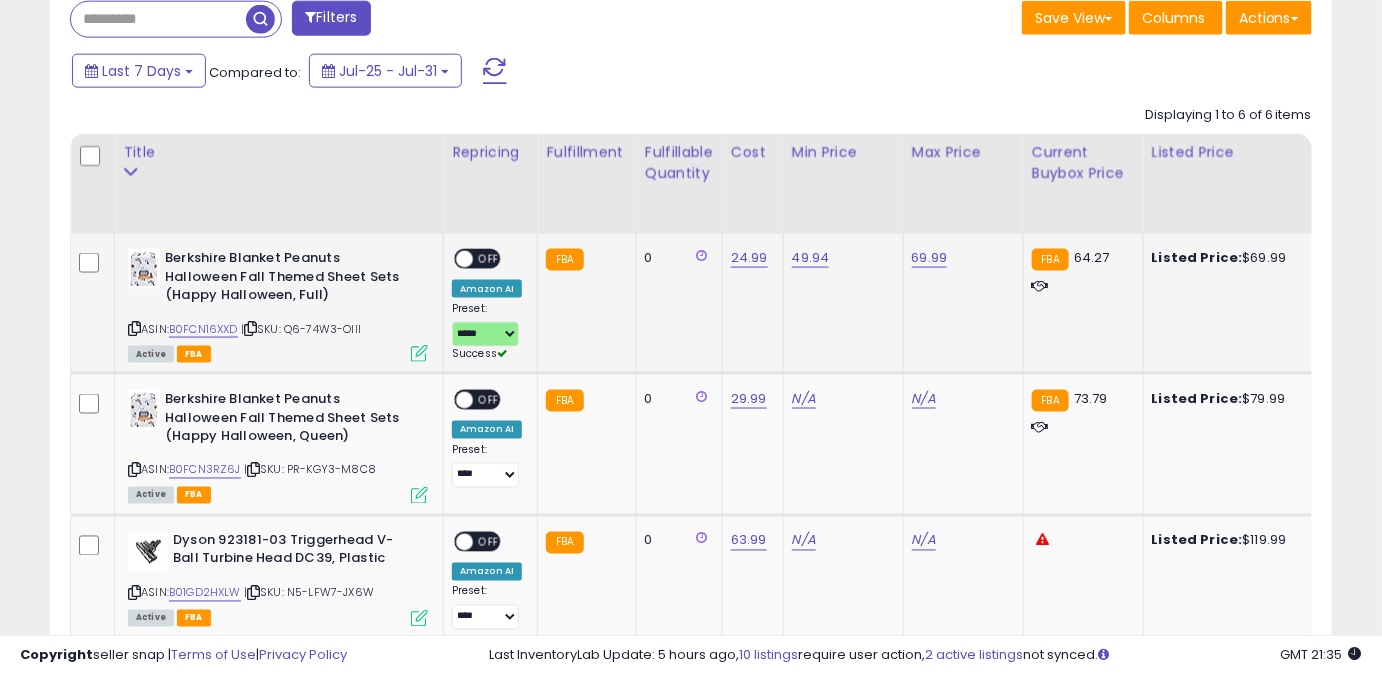 click on "OFF" at bounding box center (489, 259) 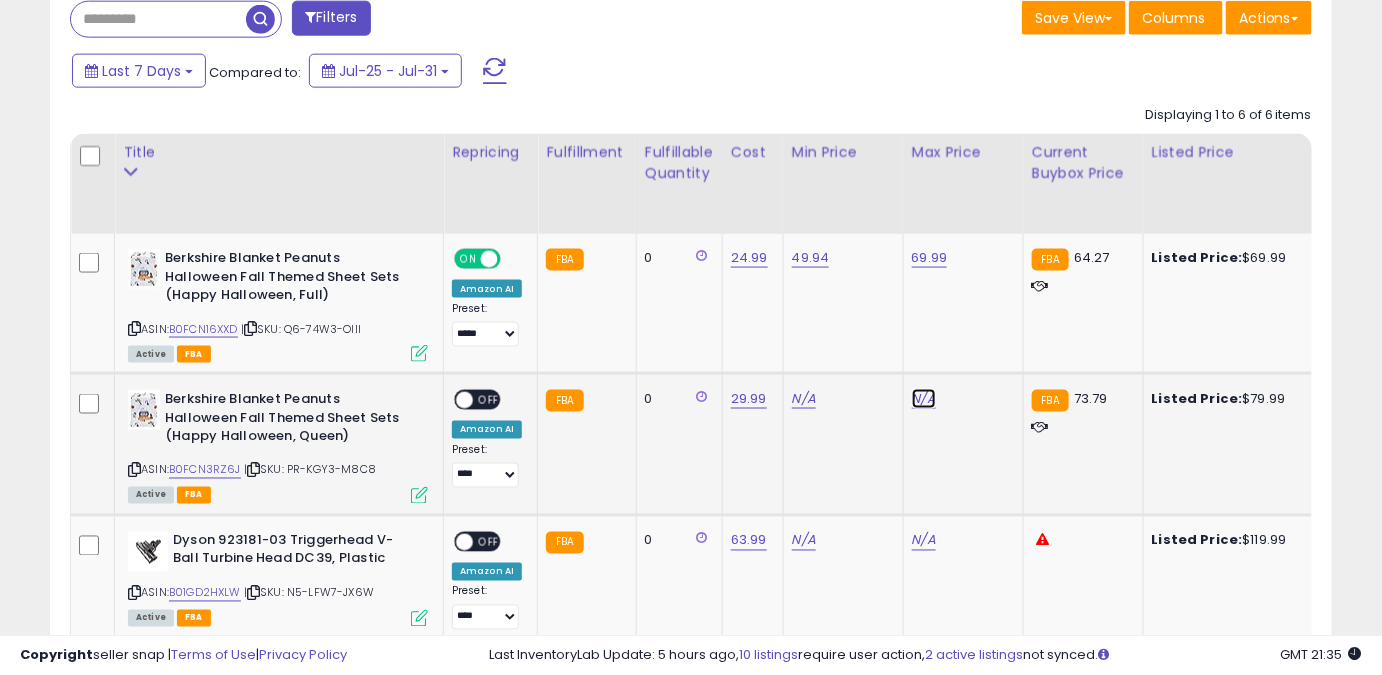 click on "N/A" at bounding box center (924, 399) 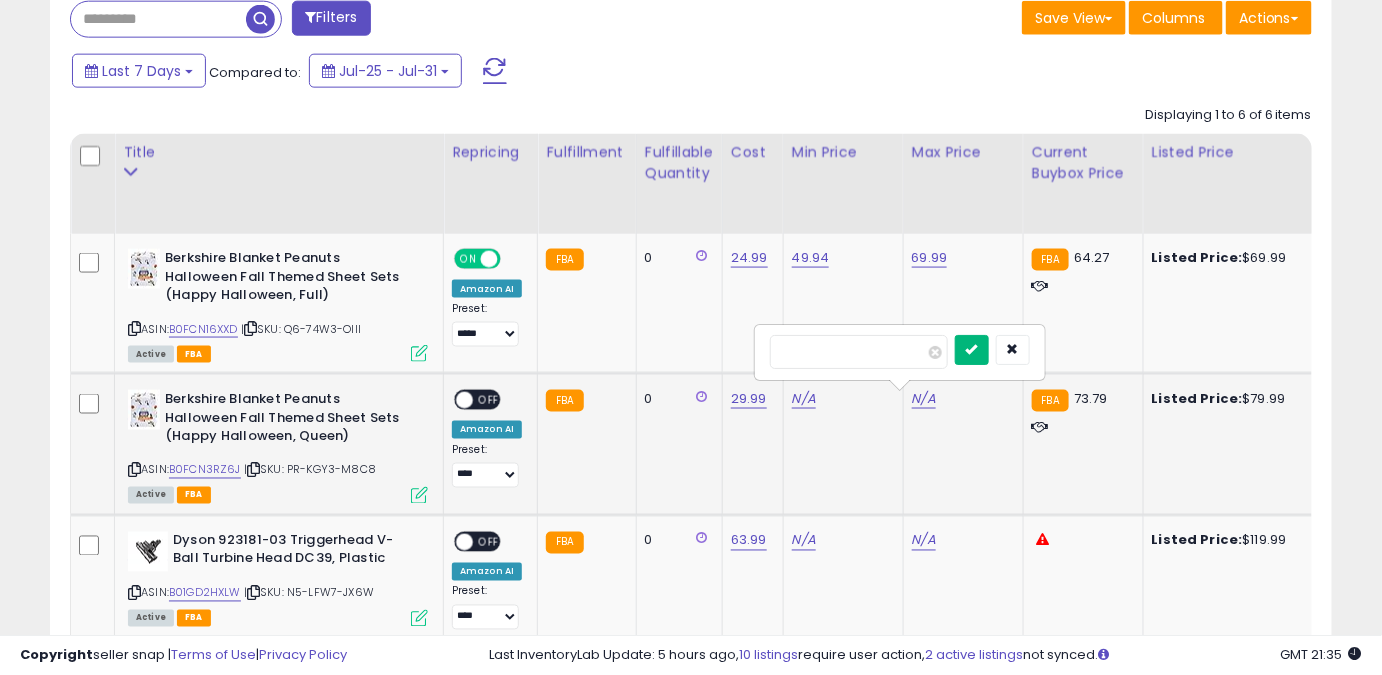 type on "*****" 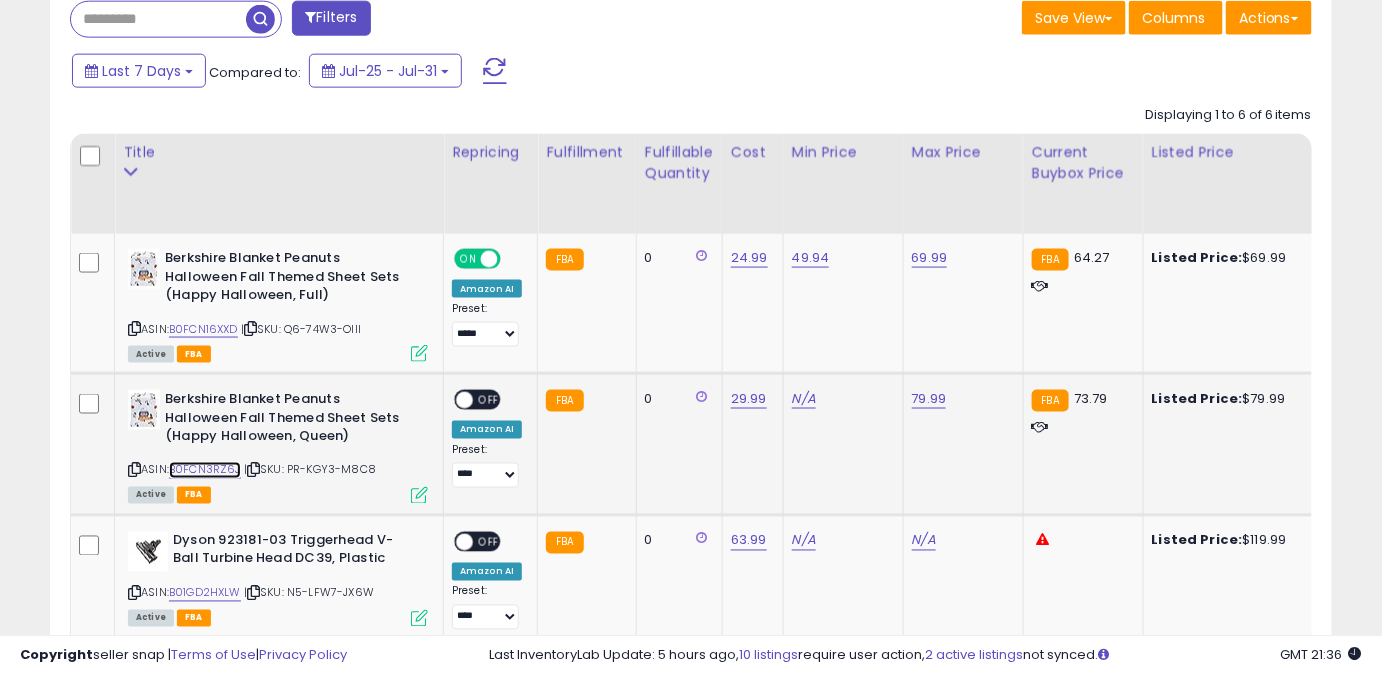 click on "B0FCN3RZ6J" at bounding box center [205, 470] 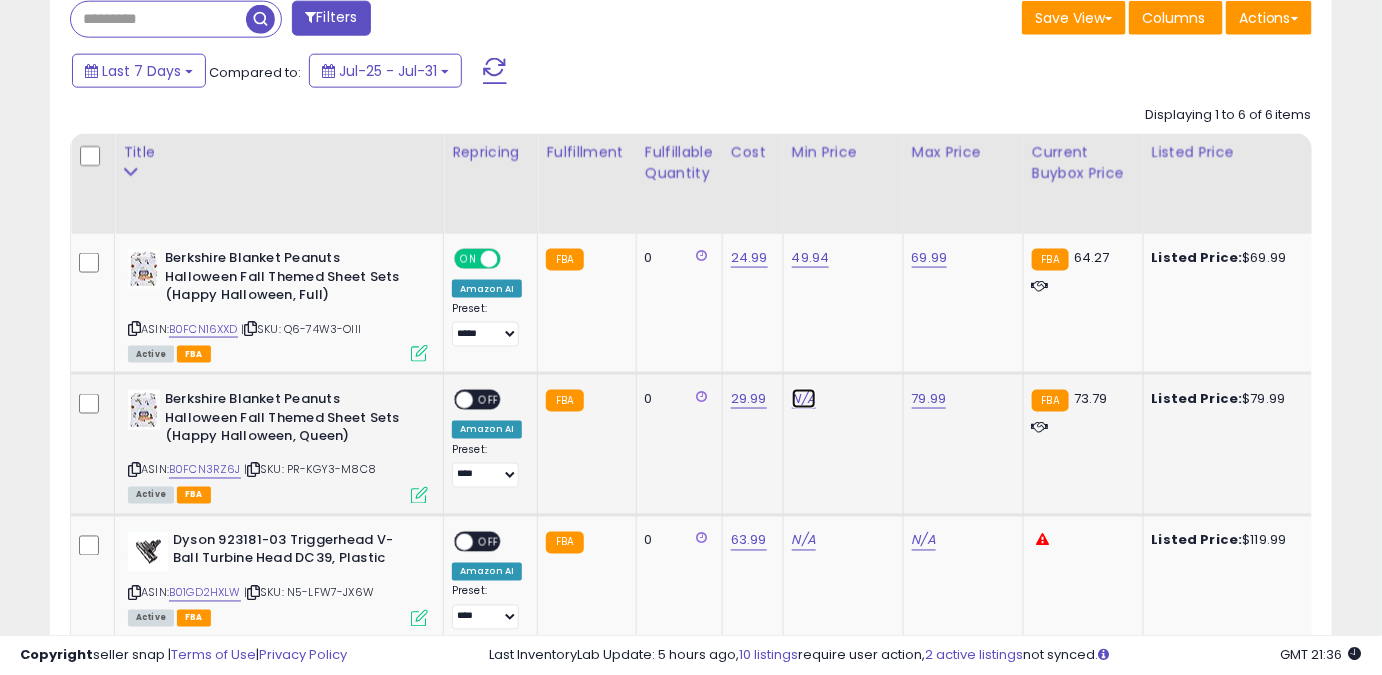 click on "N/A" at bounding box center (804, 399) 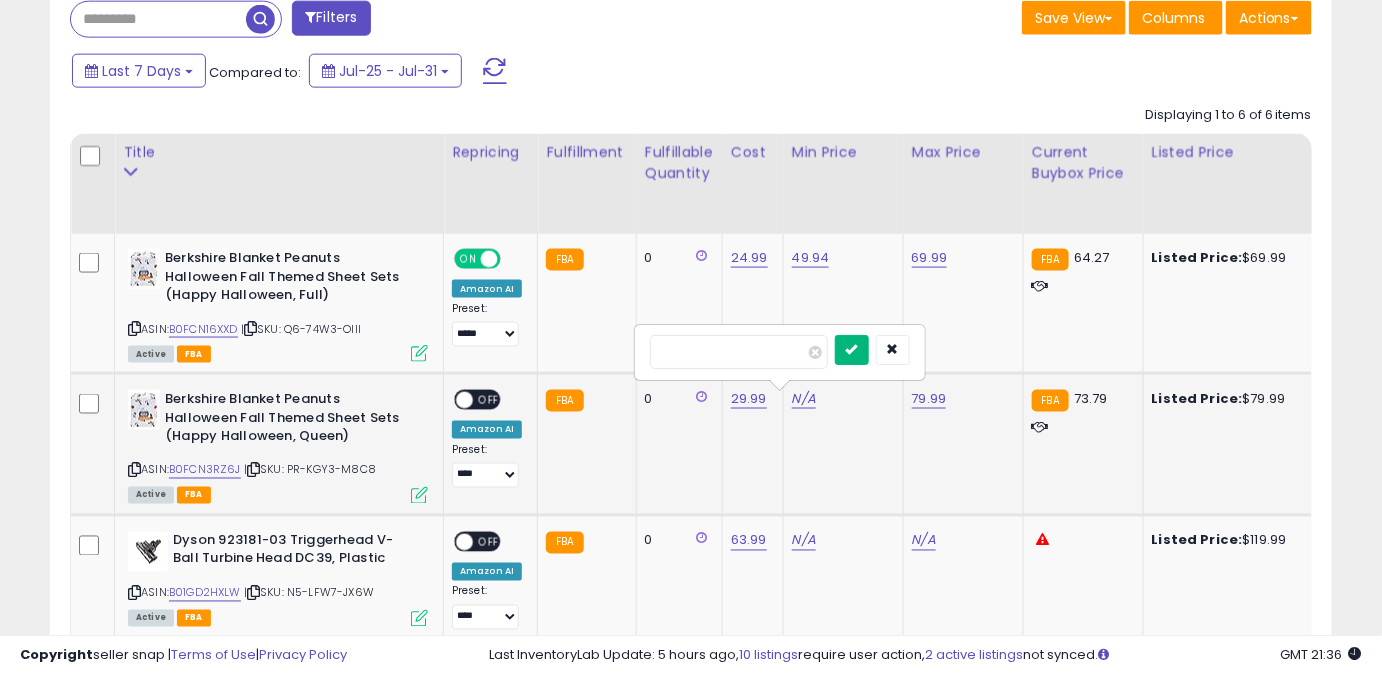 type on "*****" 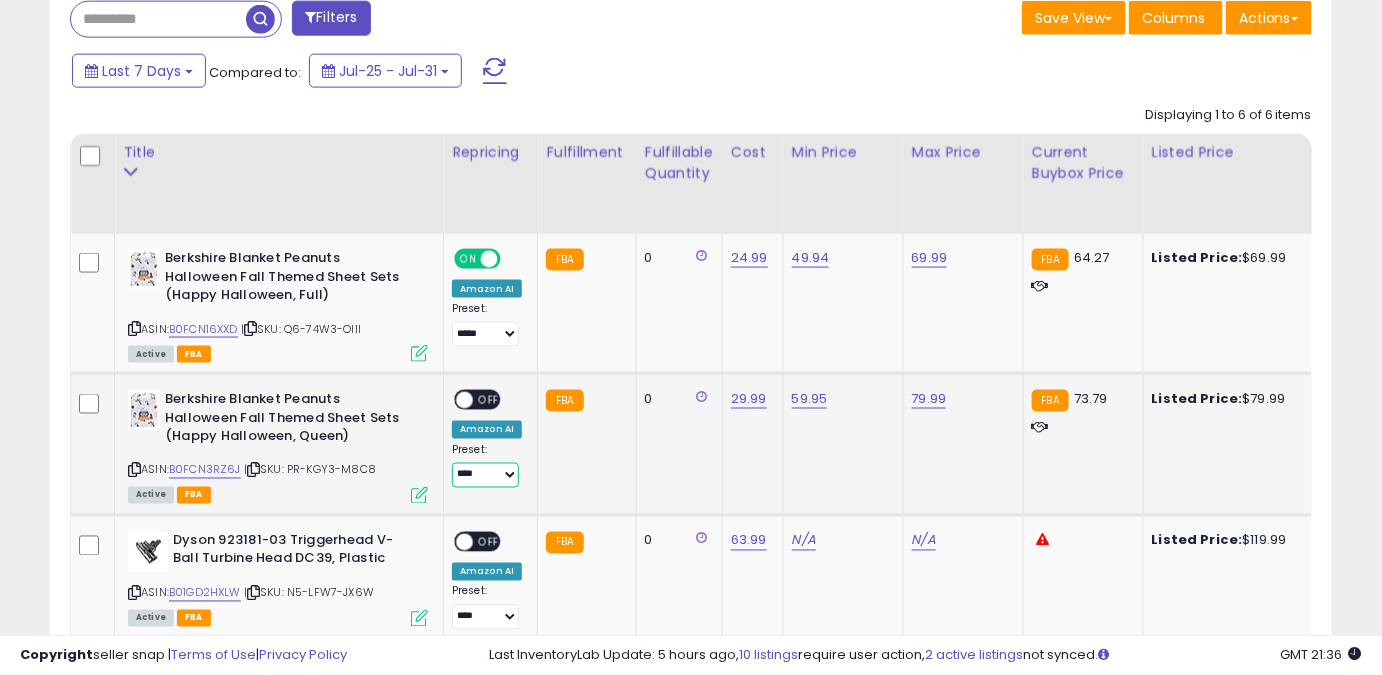 click on "**** ******** *****" at bounding box center (485, 475) 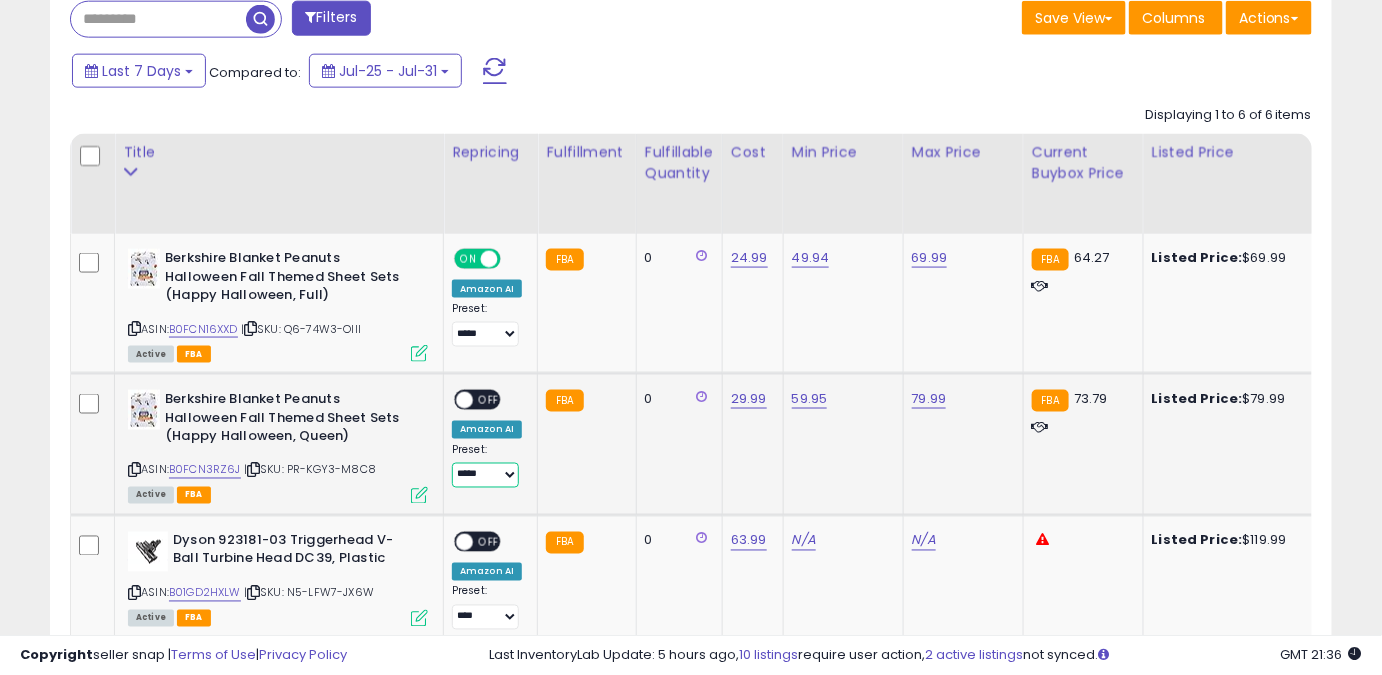 click on "**** ******** *****" at bounding box center (485, 475) 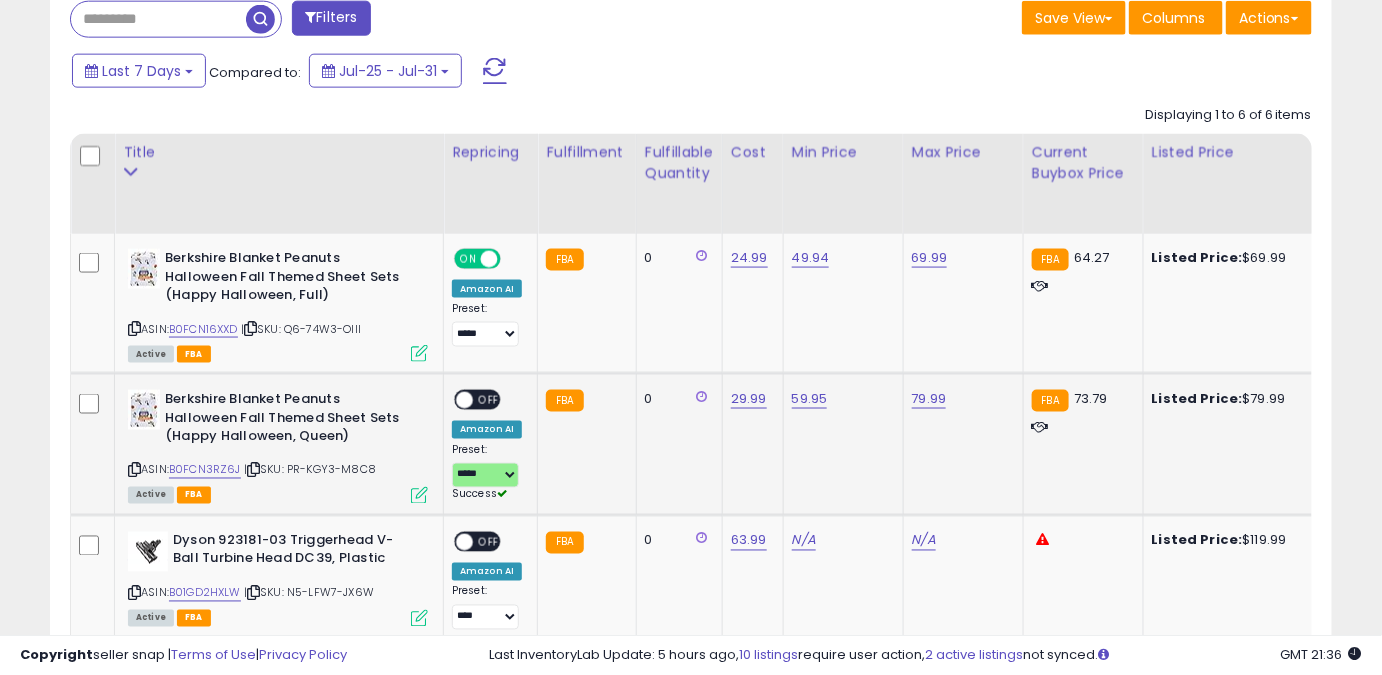 click on "OFF" at bounding box center [489, 400] 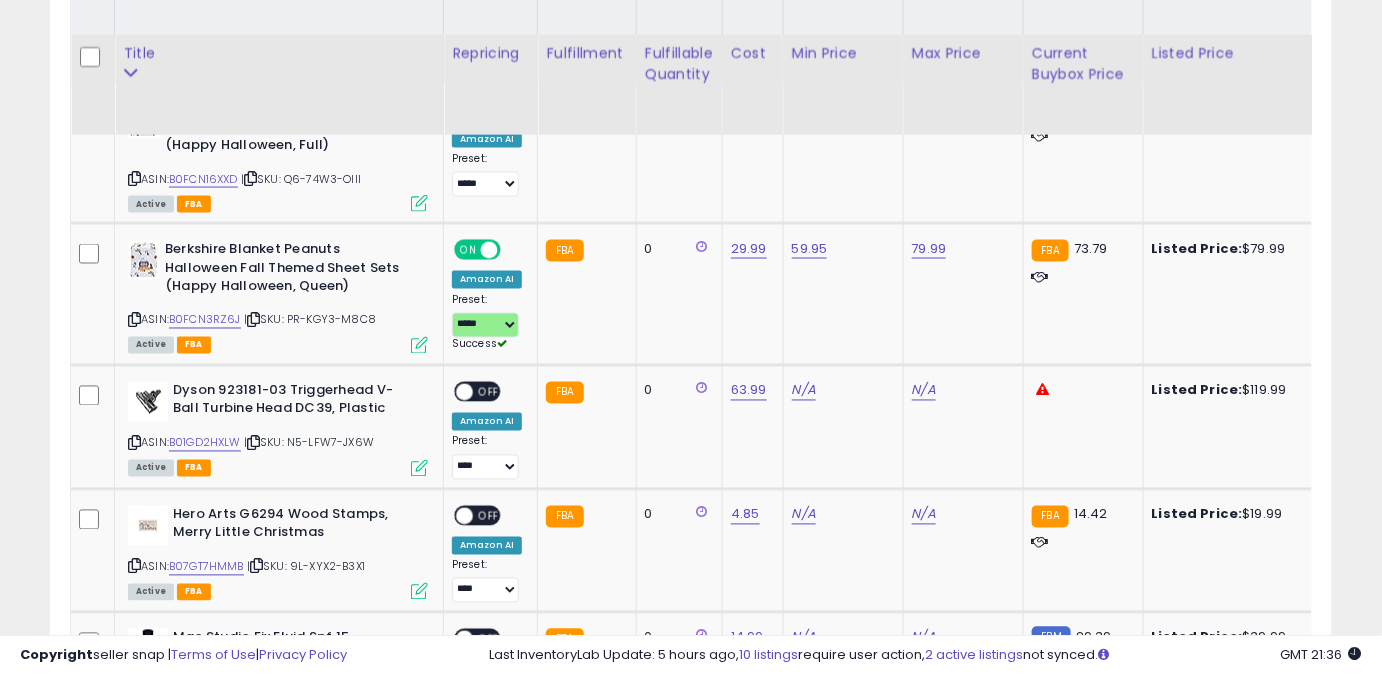 scroll, scrollTop: 1110, scrollLeft: 0, axis: vertical 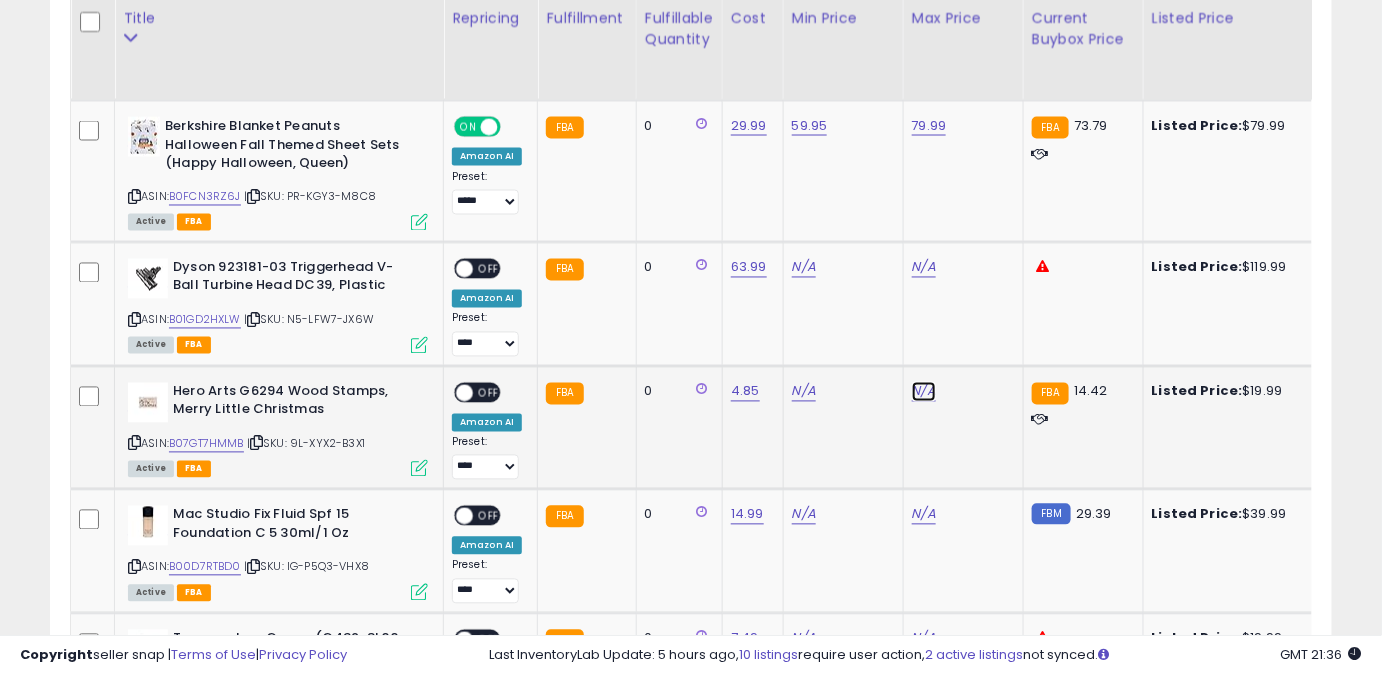 click on "N/A" at bounding box center (924, 268) 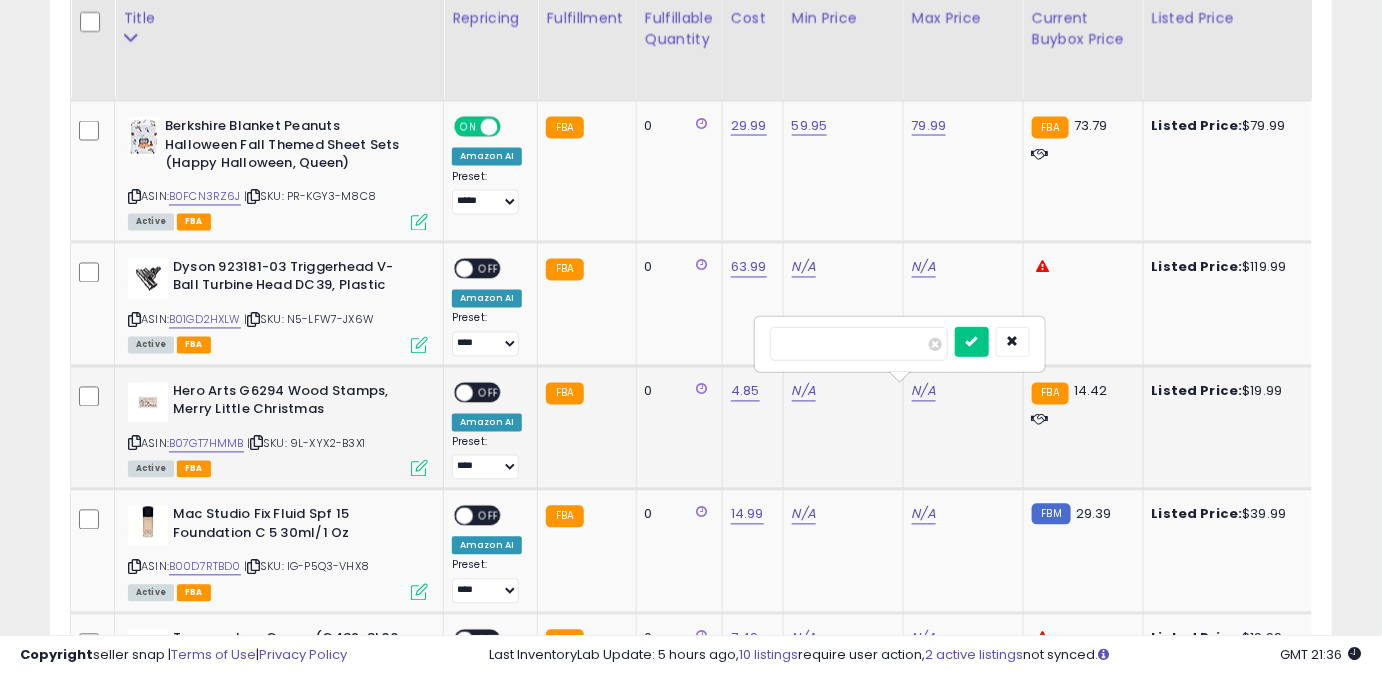 click at bounding box center [859, 344] 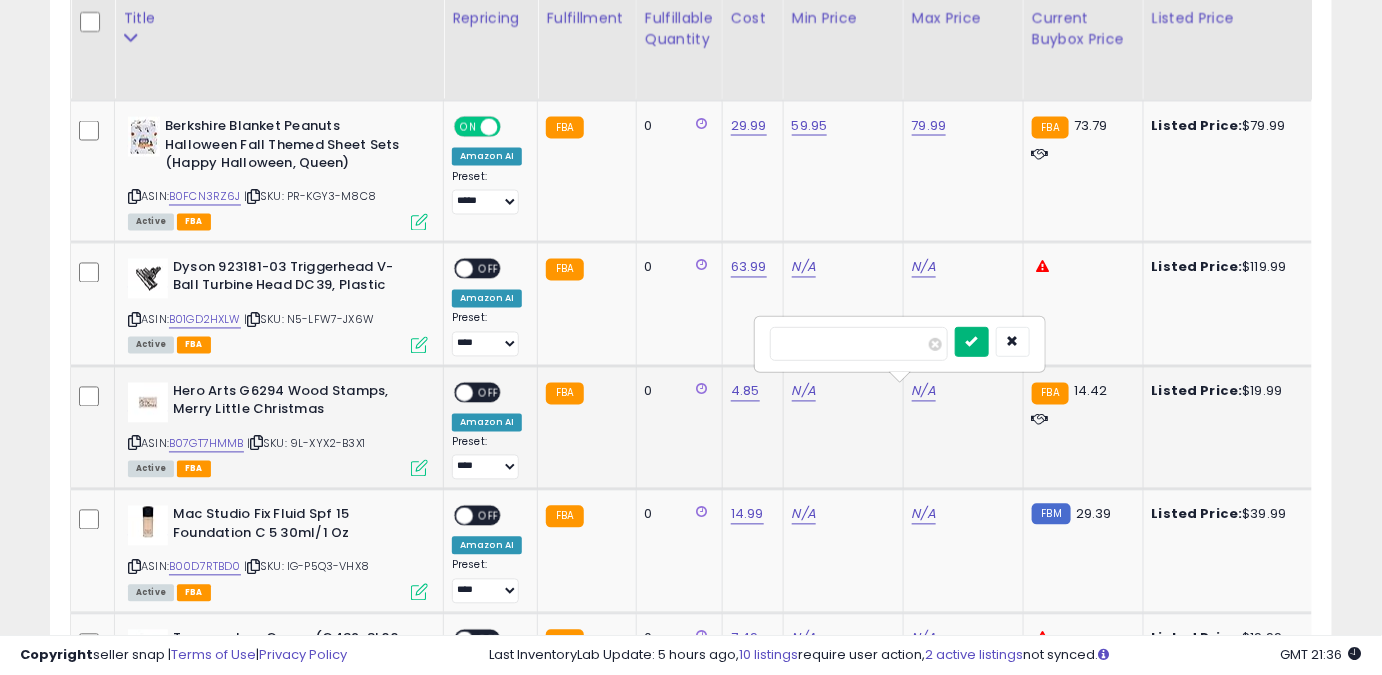 type on "*****" 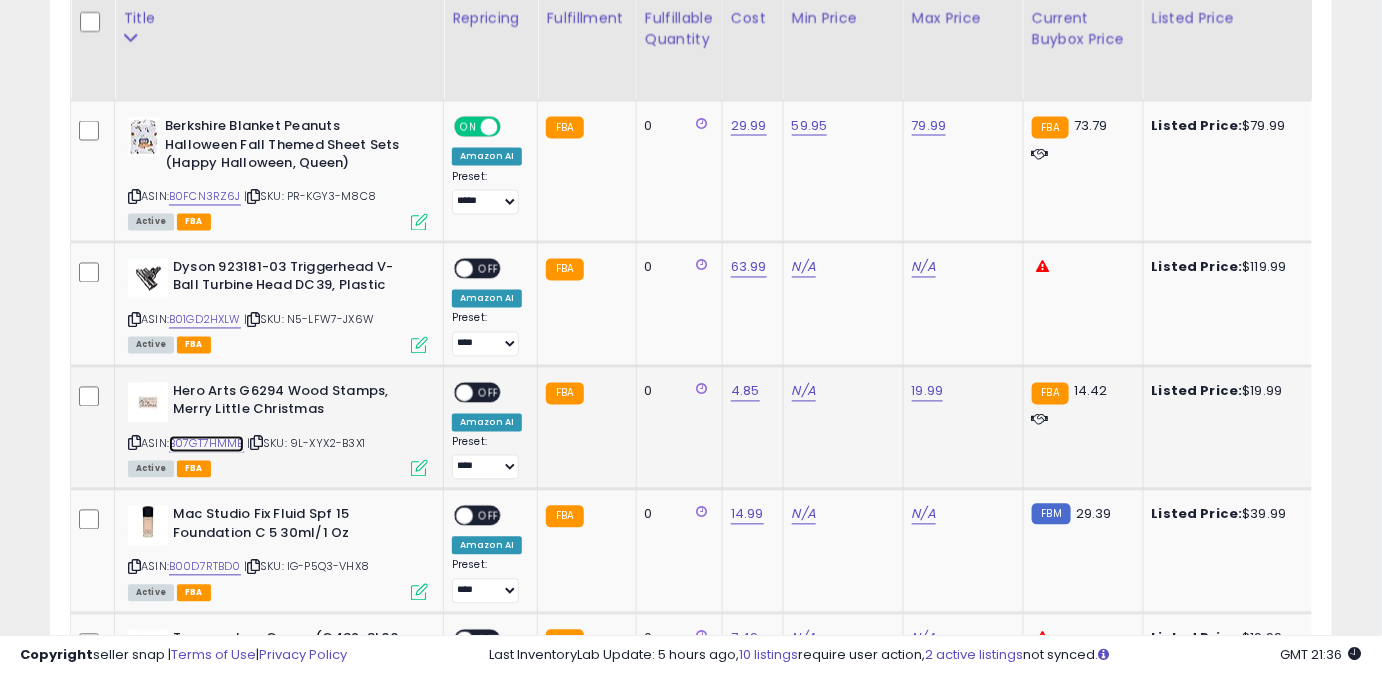 click on "B07GT7HMMB" at bounding box center [206, 444] 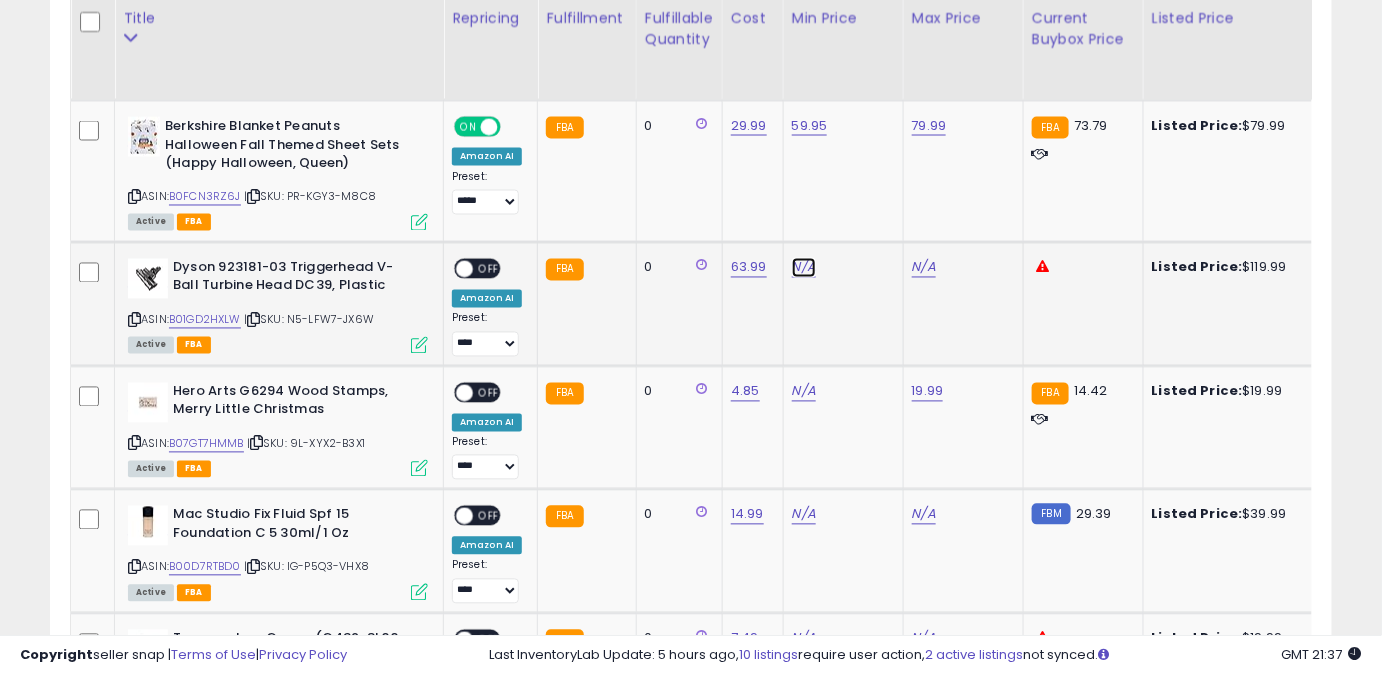 click on "N/A" at bounding box center [804, 268] 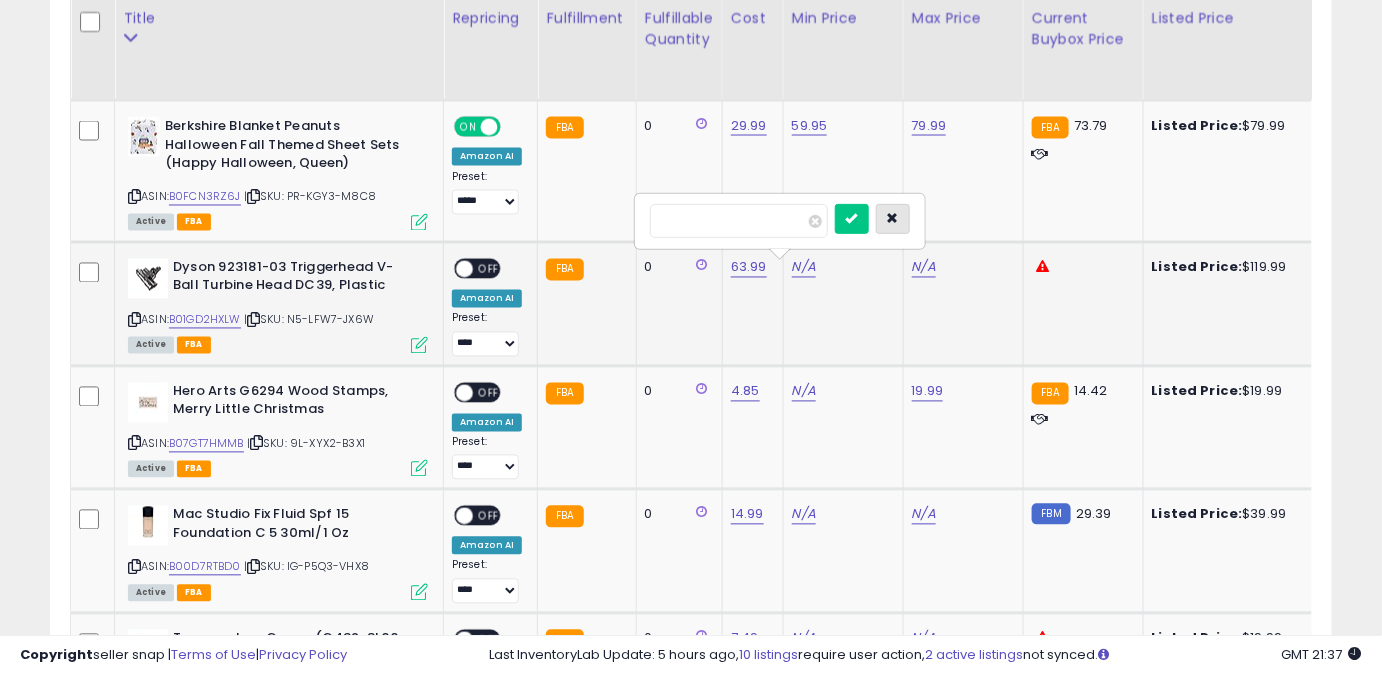 type on "*" 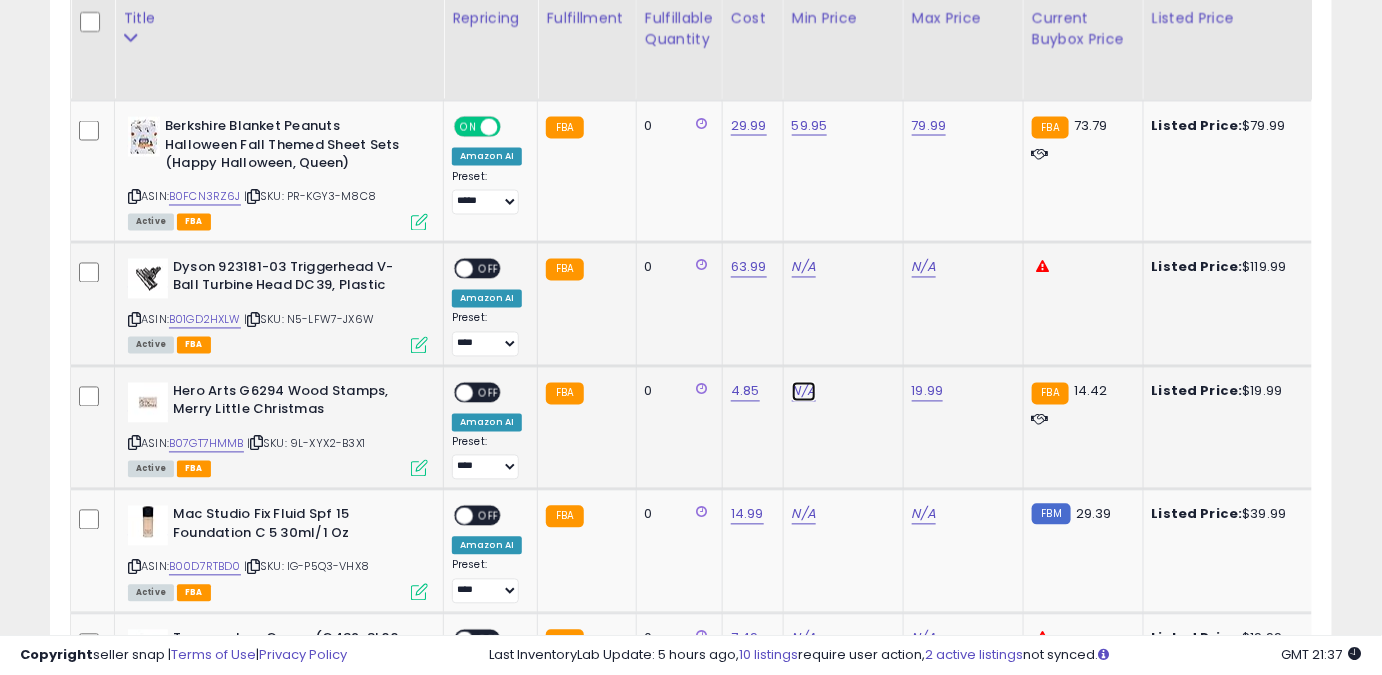 click on "N/A" at bounding box center (804, 268) 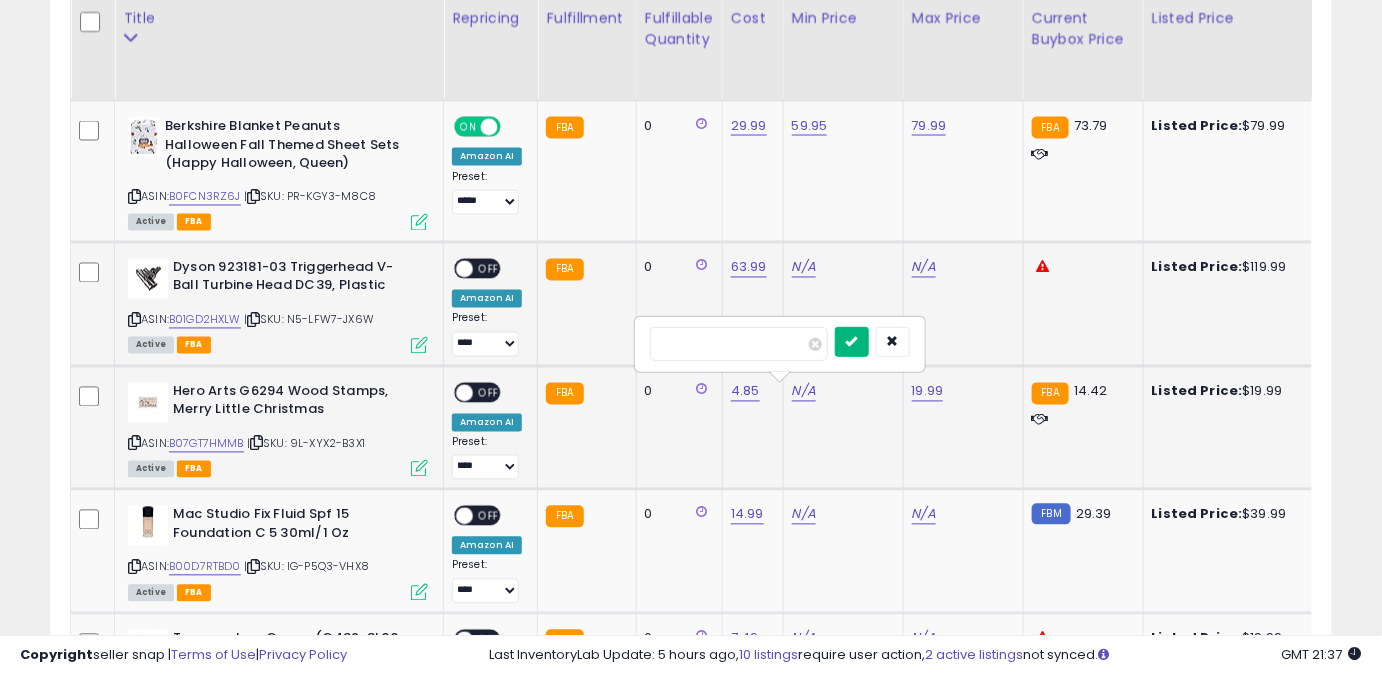 type on "*****" 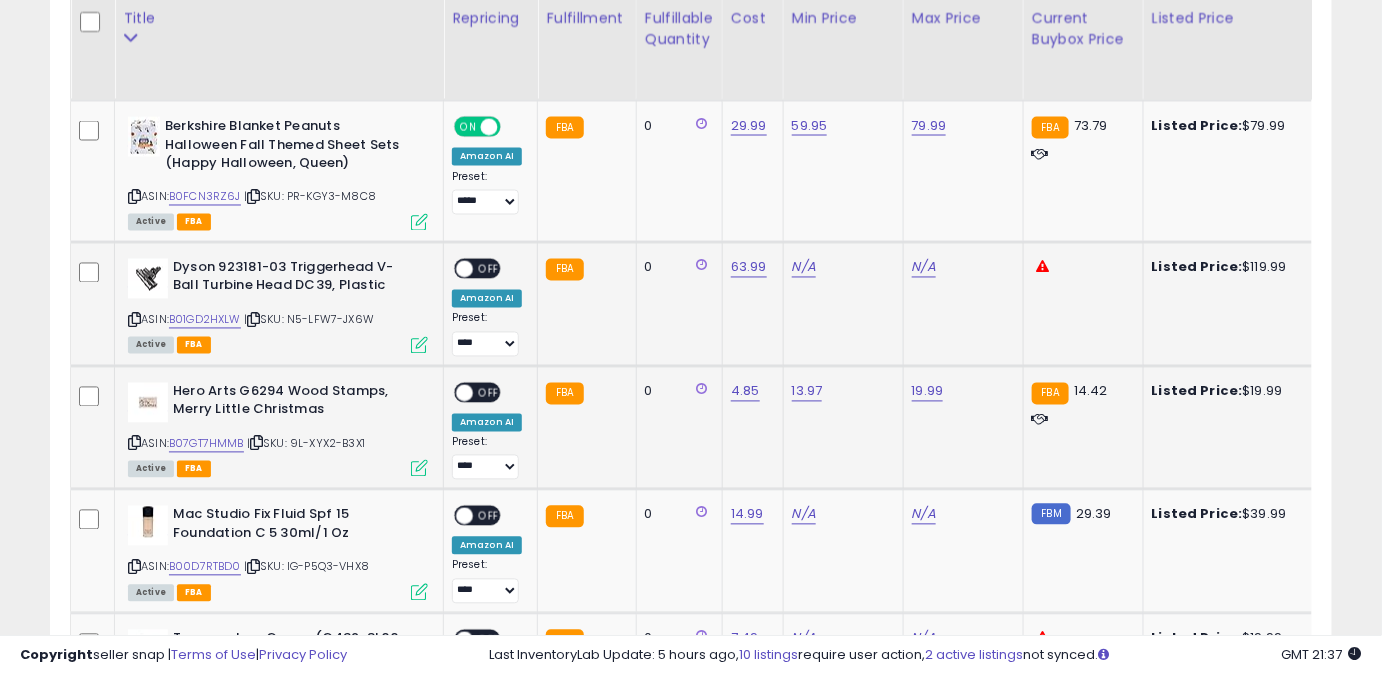 click at bounding box center [464, 392] 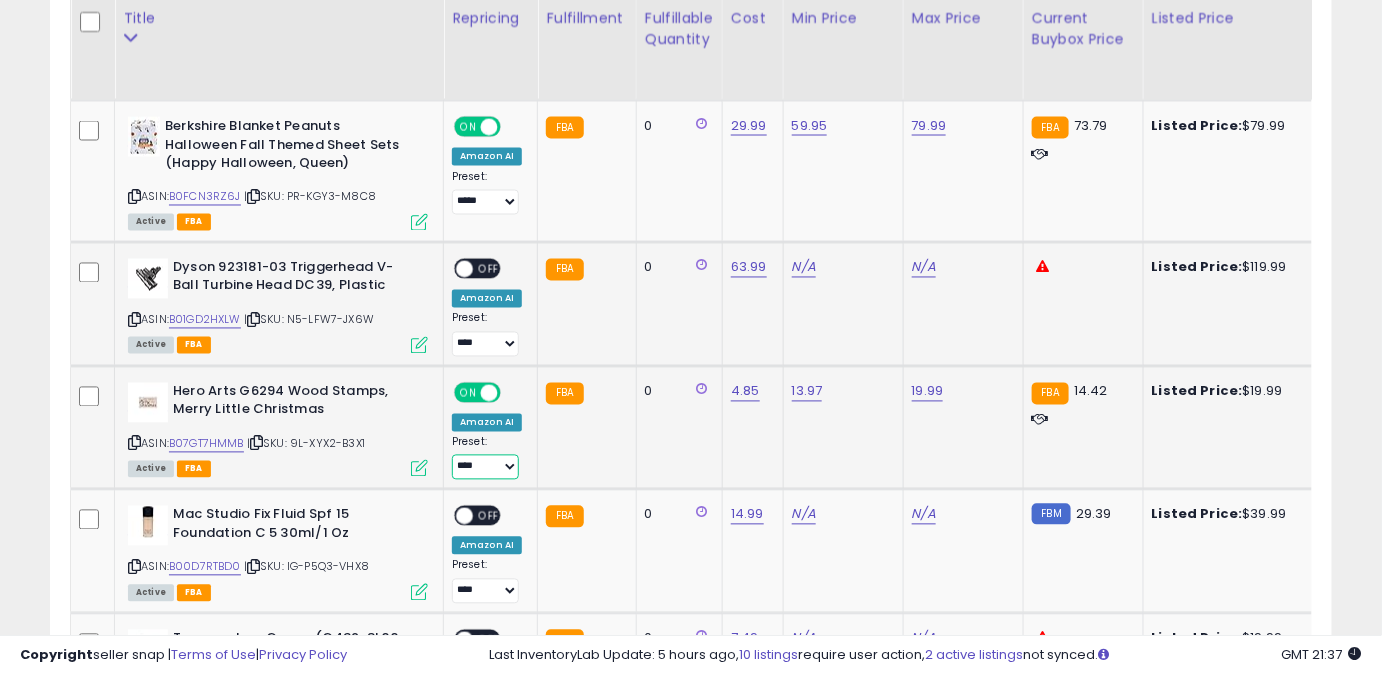 click on "**** ******** *****" at bounding box center (485, 467) 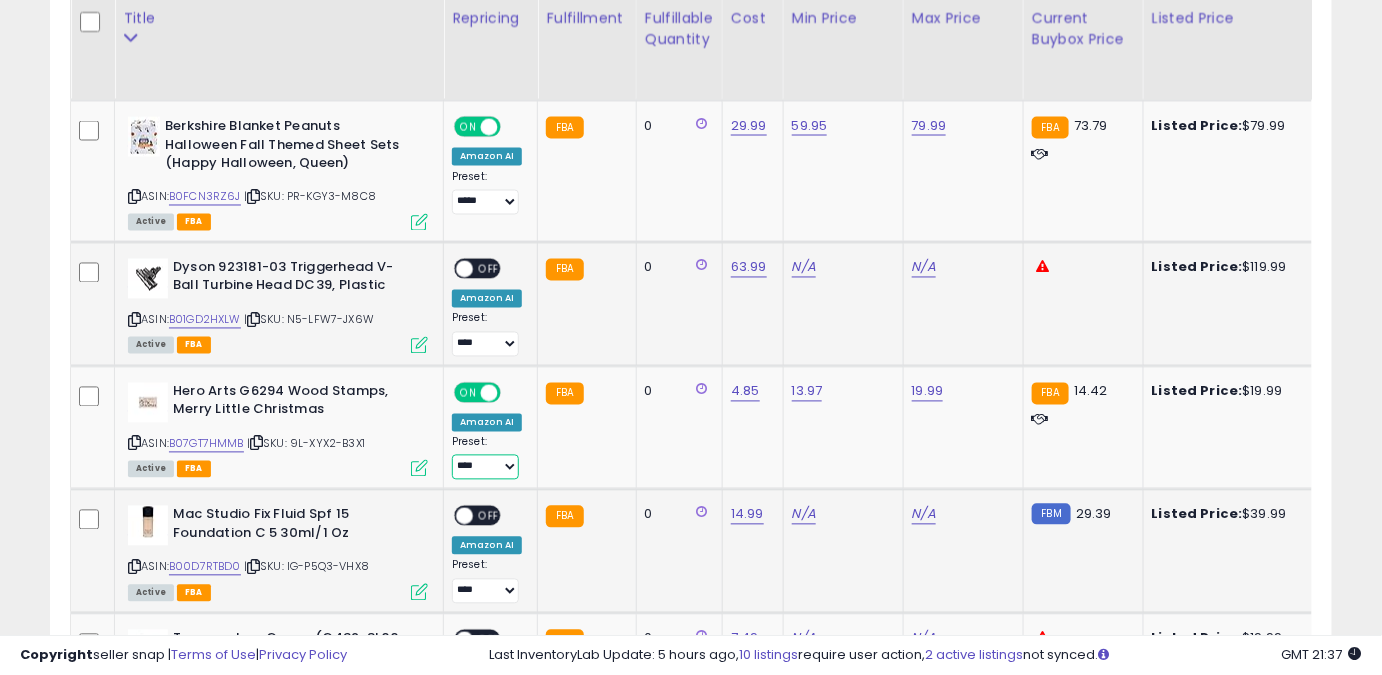 select on "*****" 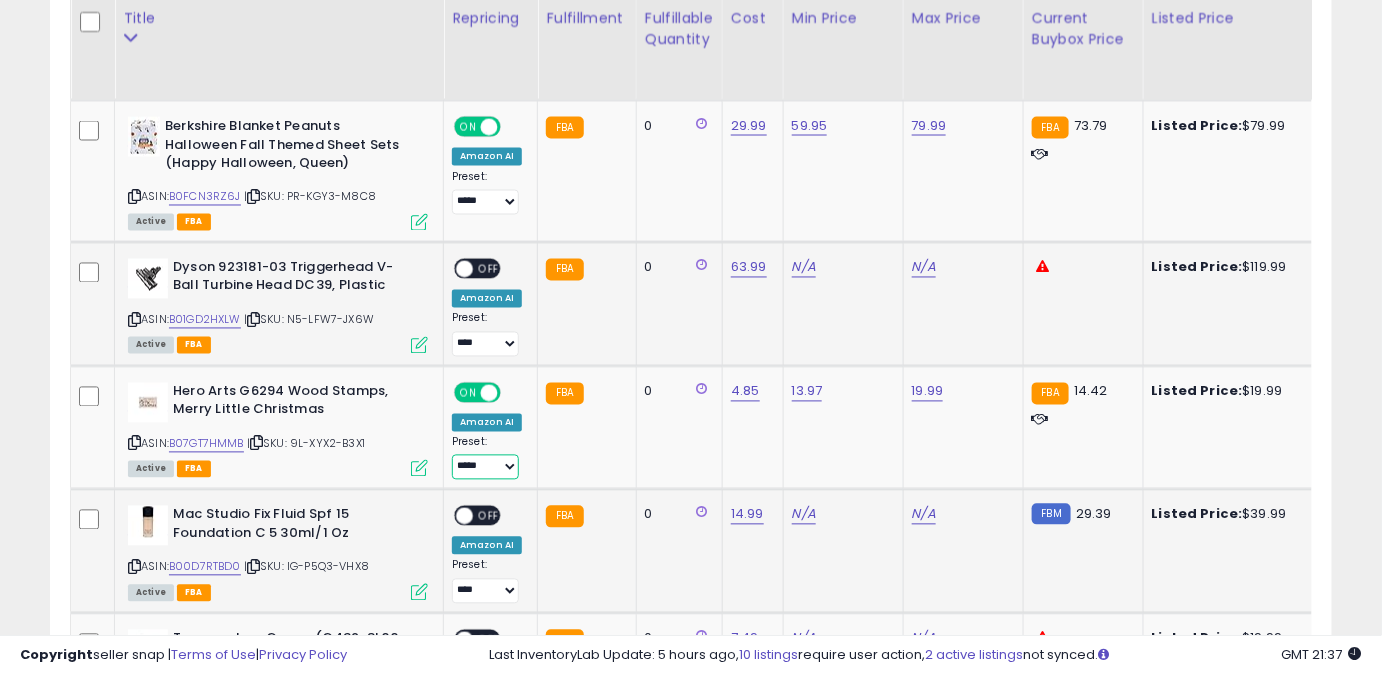 click on "**** ******** *****" at bounding box center (485, 467) 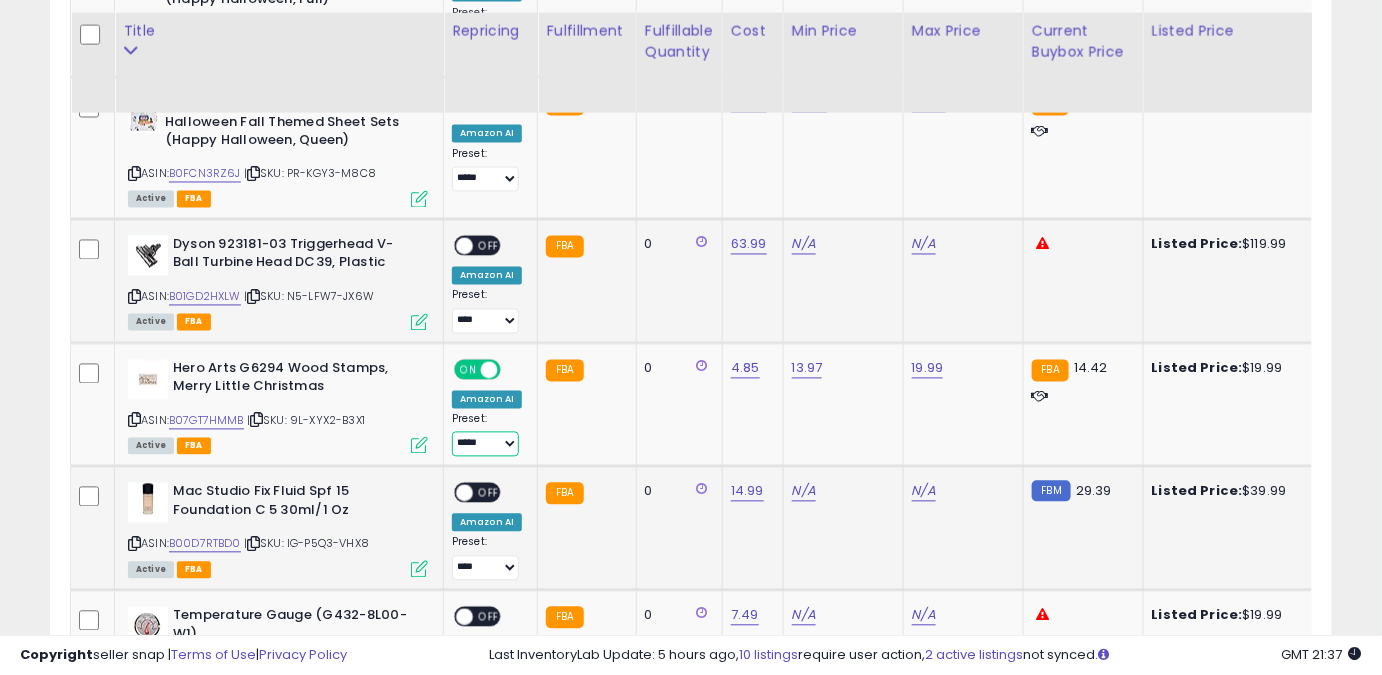 scroll, scrollTop: 1110, scrollLeft: 0, axis: vertical 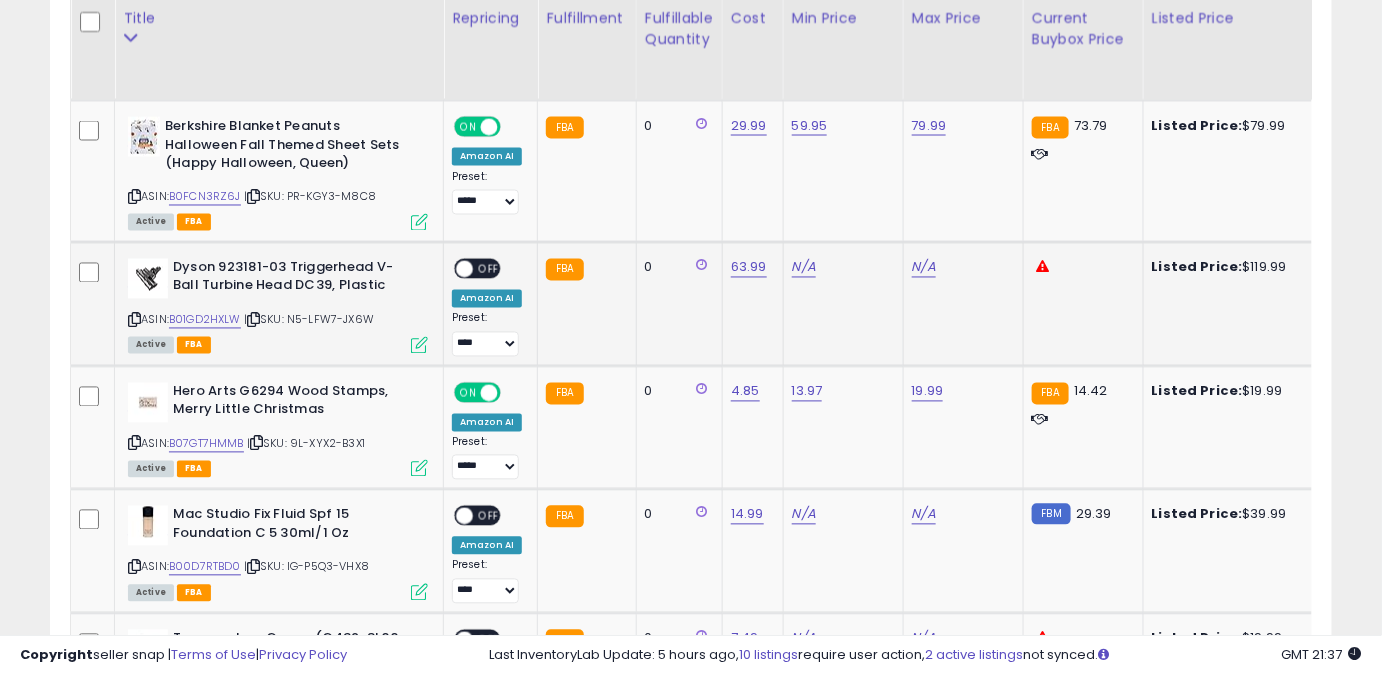 drag, startPoint x: 904, startPoint y: 289, endPoint x: 915, endPoint y: 284, distance: 12.083046 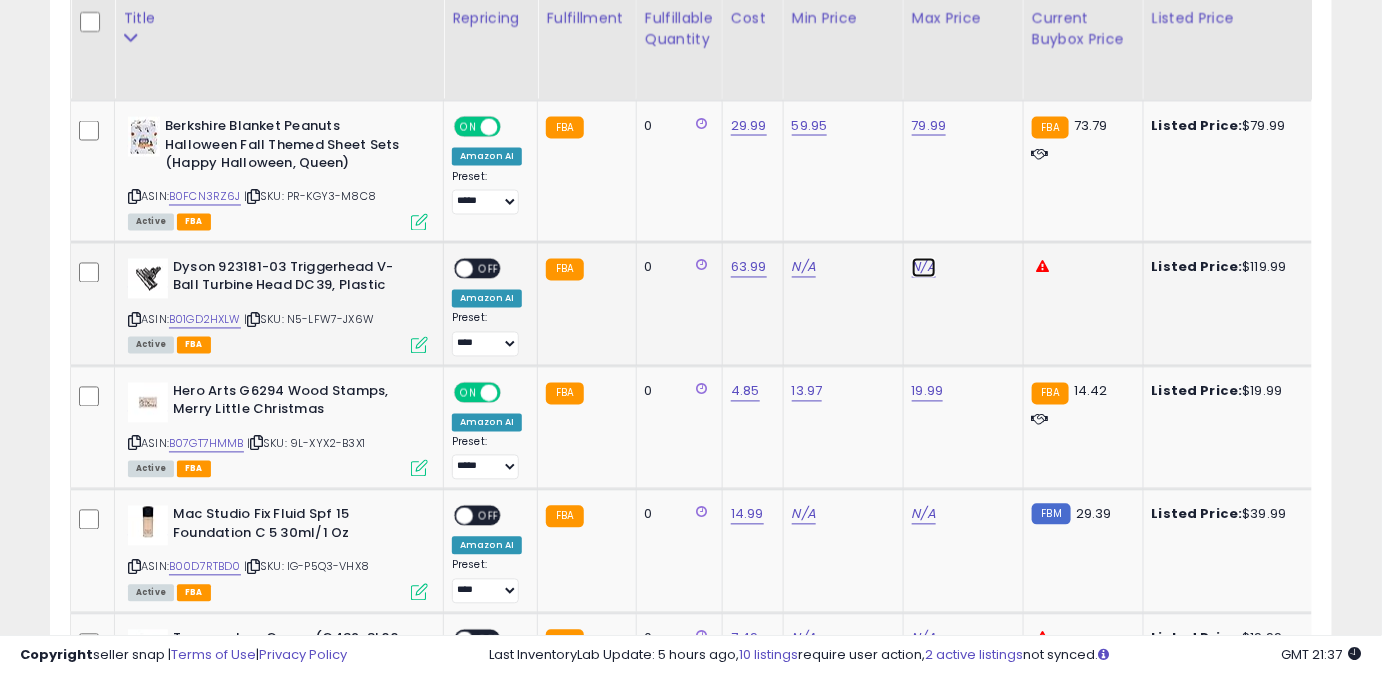click on "N/A" at bounding box center [924, 268] 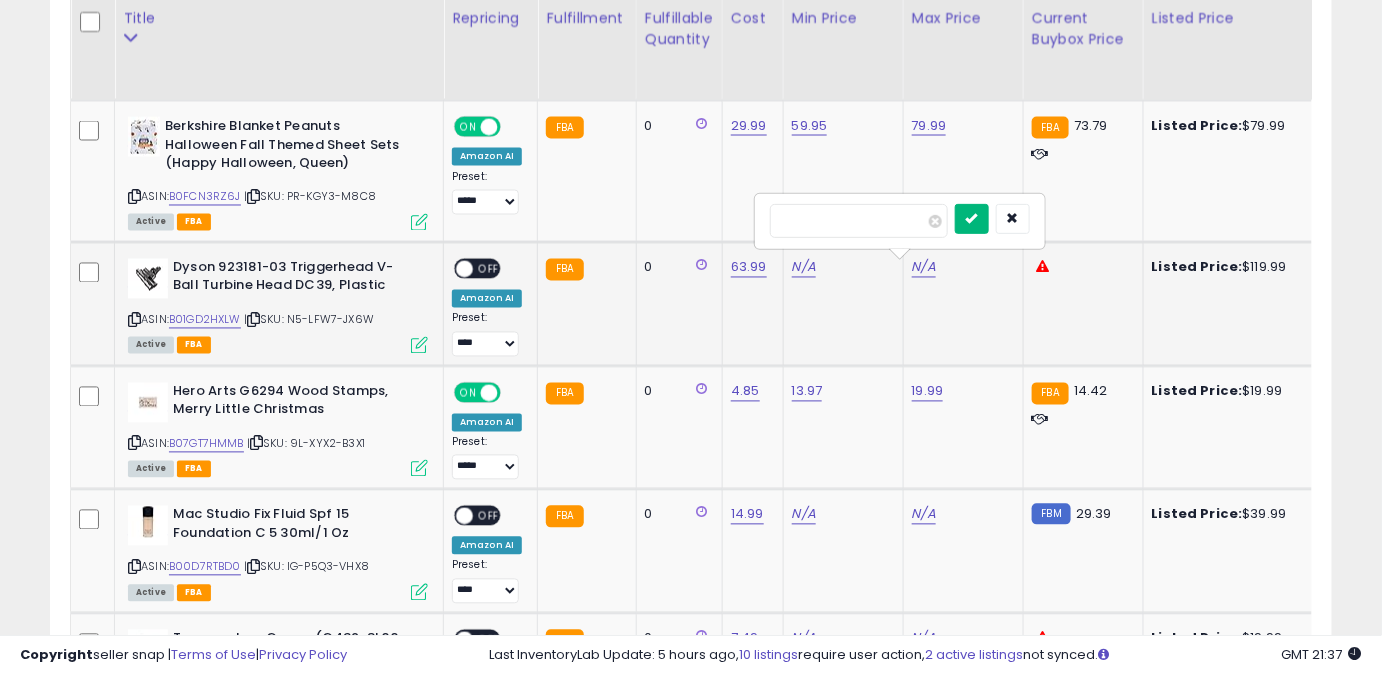 type on "******" 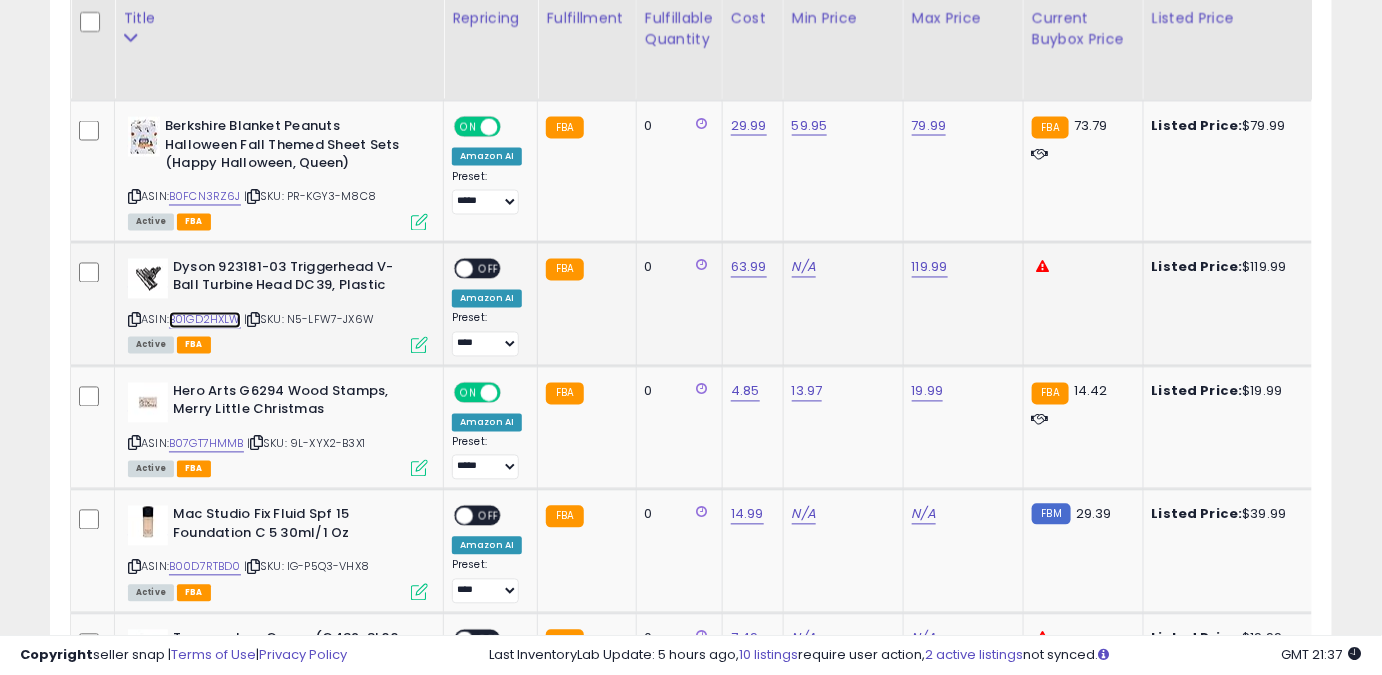 click on "B01GD2HXLW" at bounding box center (205, 320) 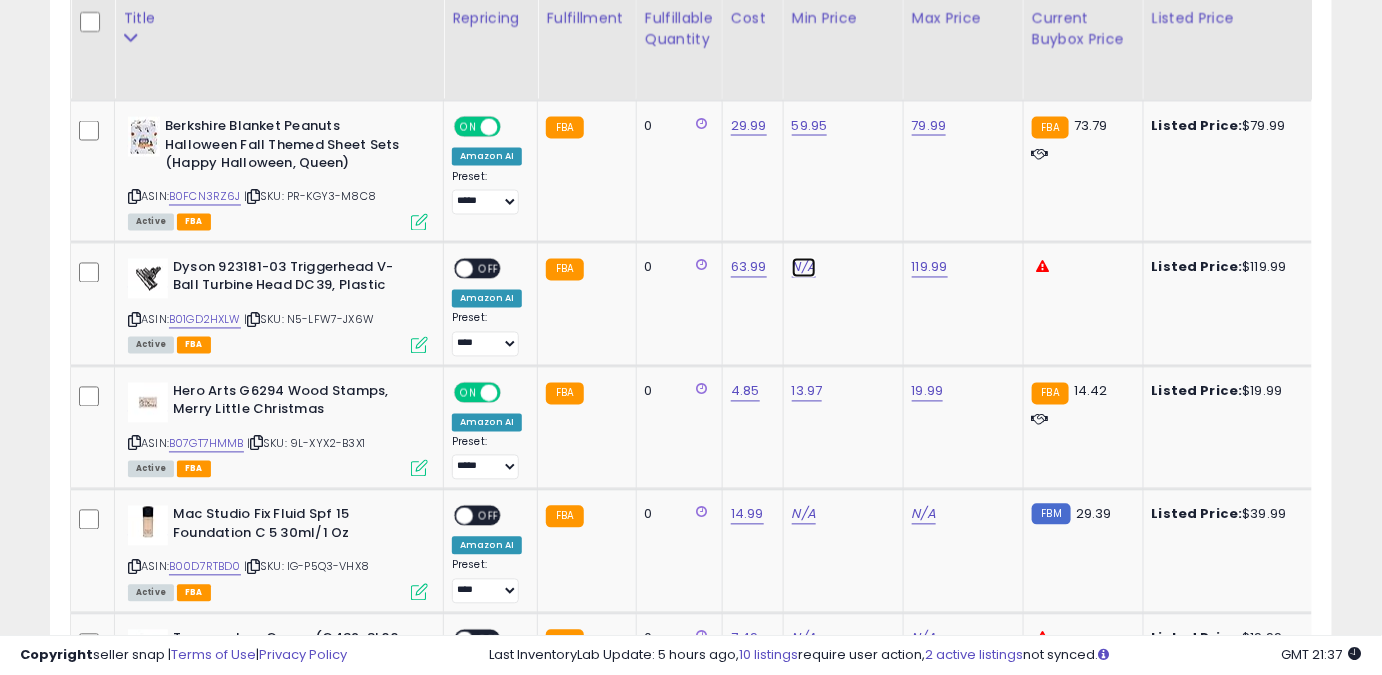 click on "N/A" at bounding box center (804, 268) 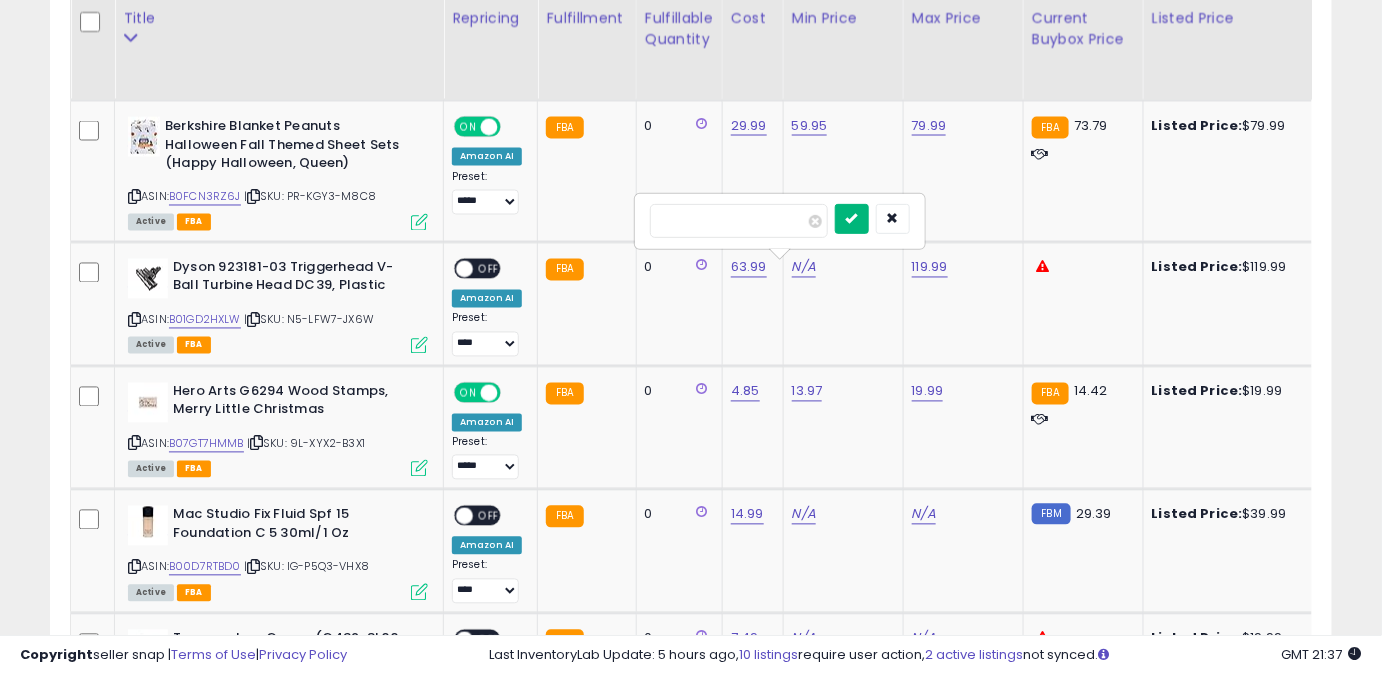 type on "******" 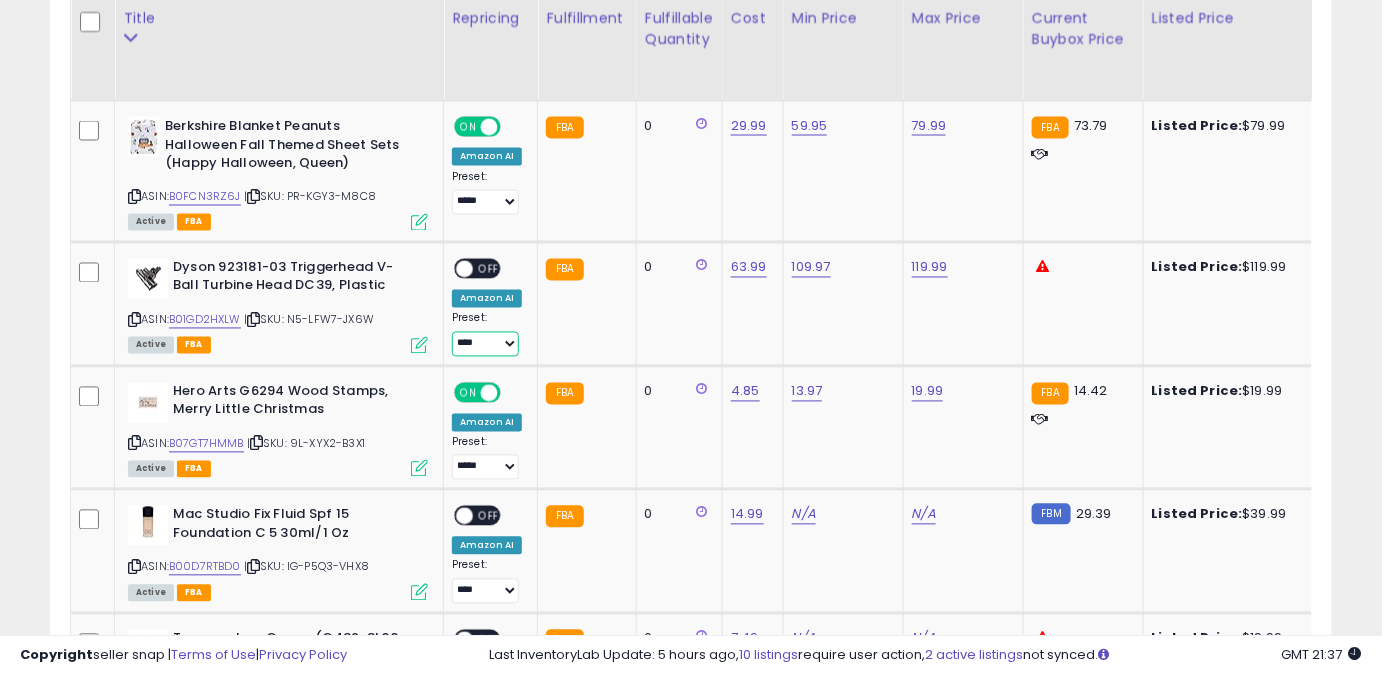click on "**** ******** *****" at bounding box center (485, 344) 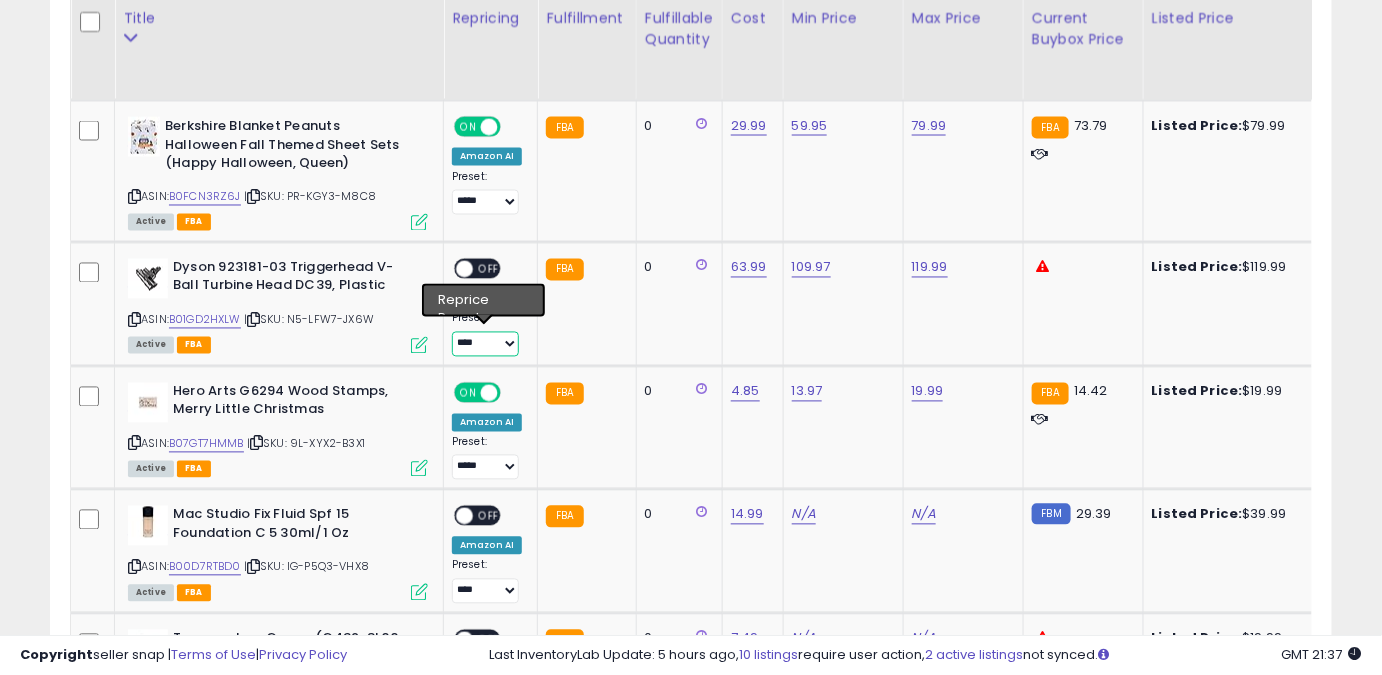 select on "*****" 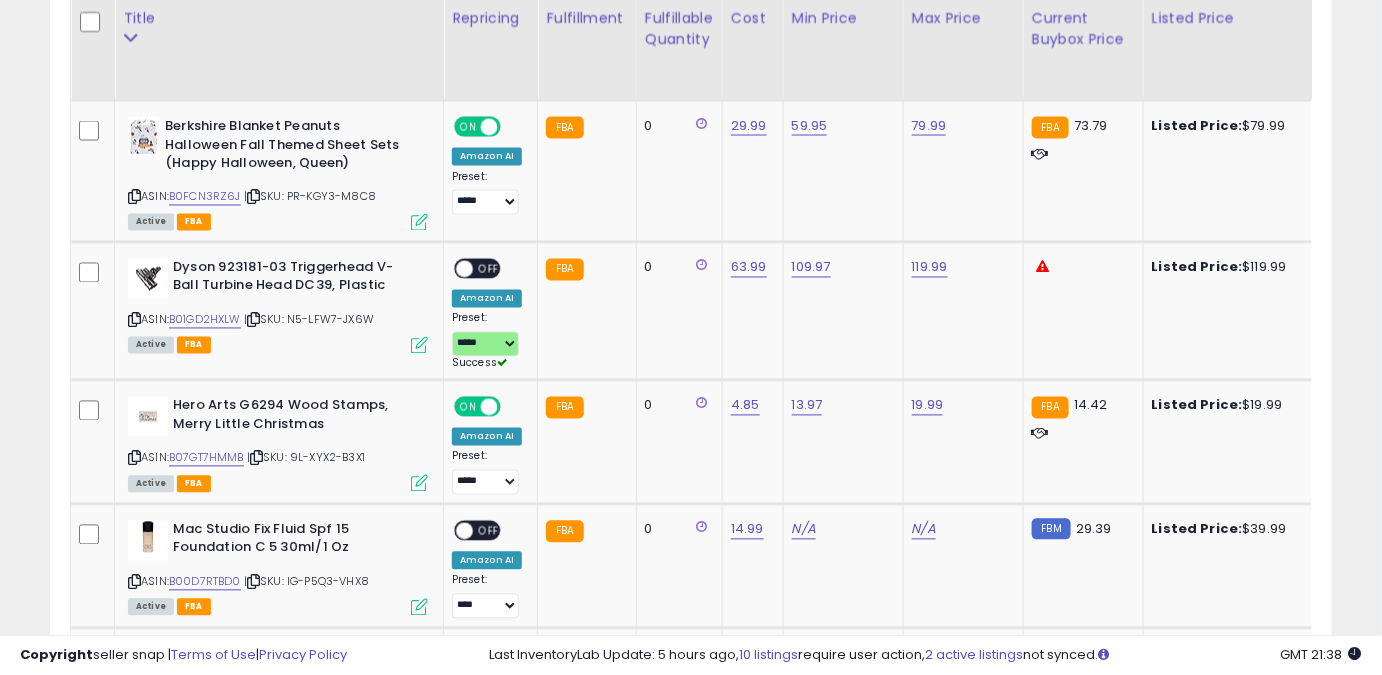 click on "OFF" at bounding box center [489, 268] 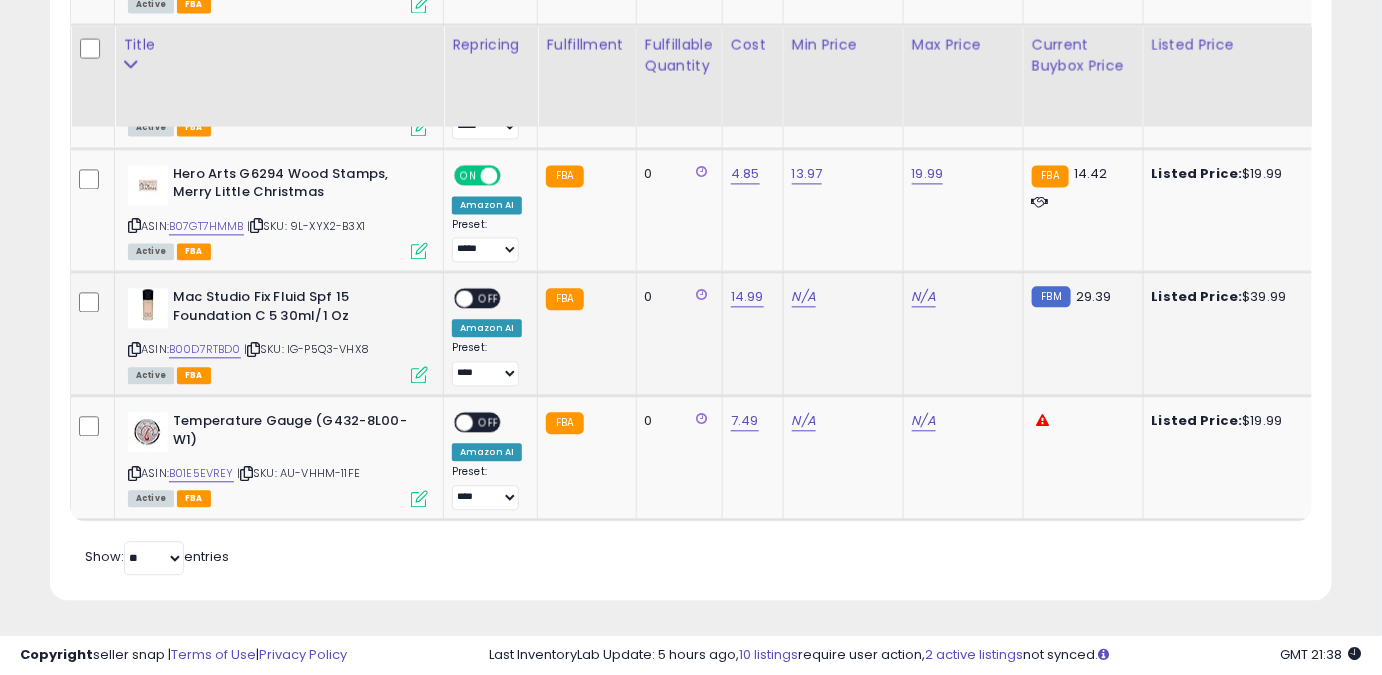 scroll, scrollTop: 1339, scrollLeft: 0, axis: vertical 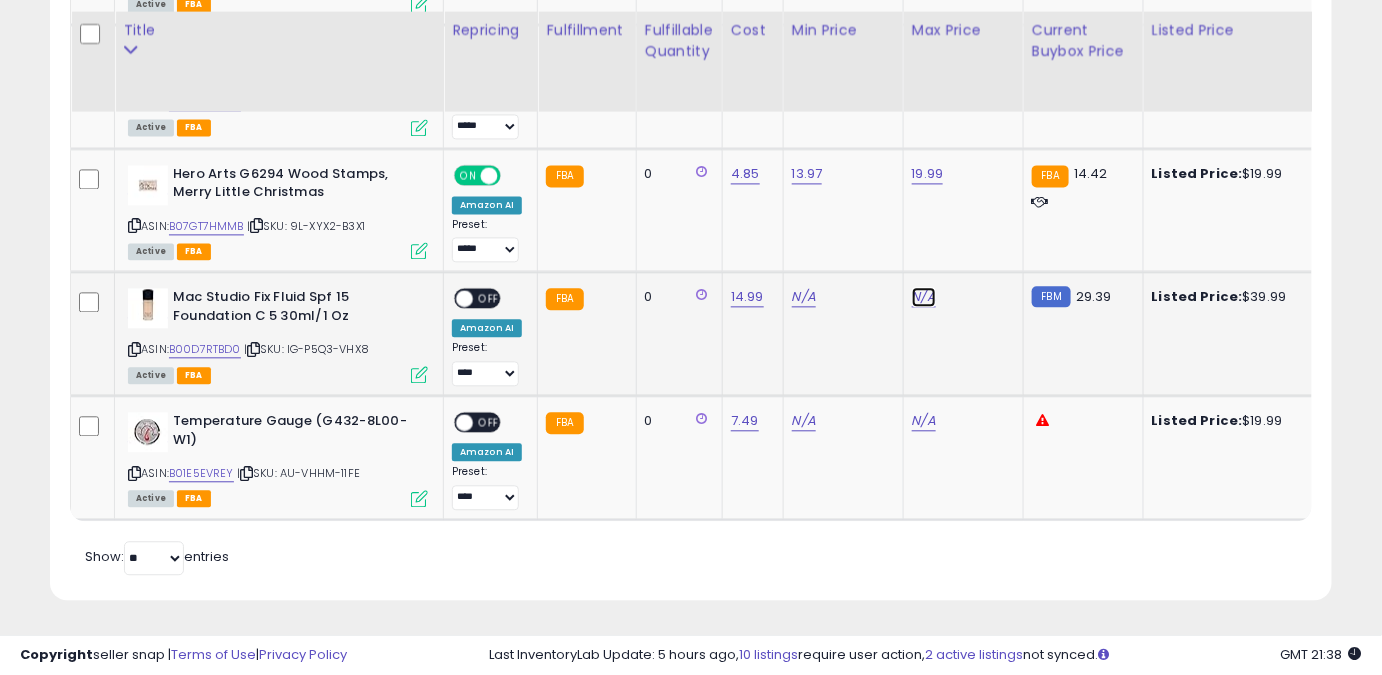 click on "N/A" at bounding box center [924, 297] 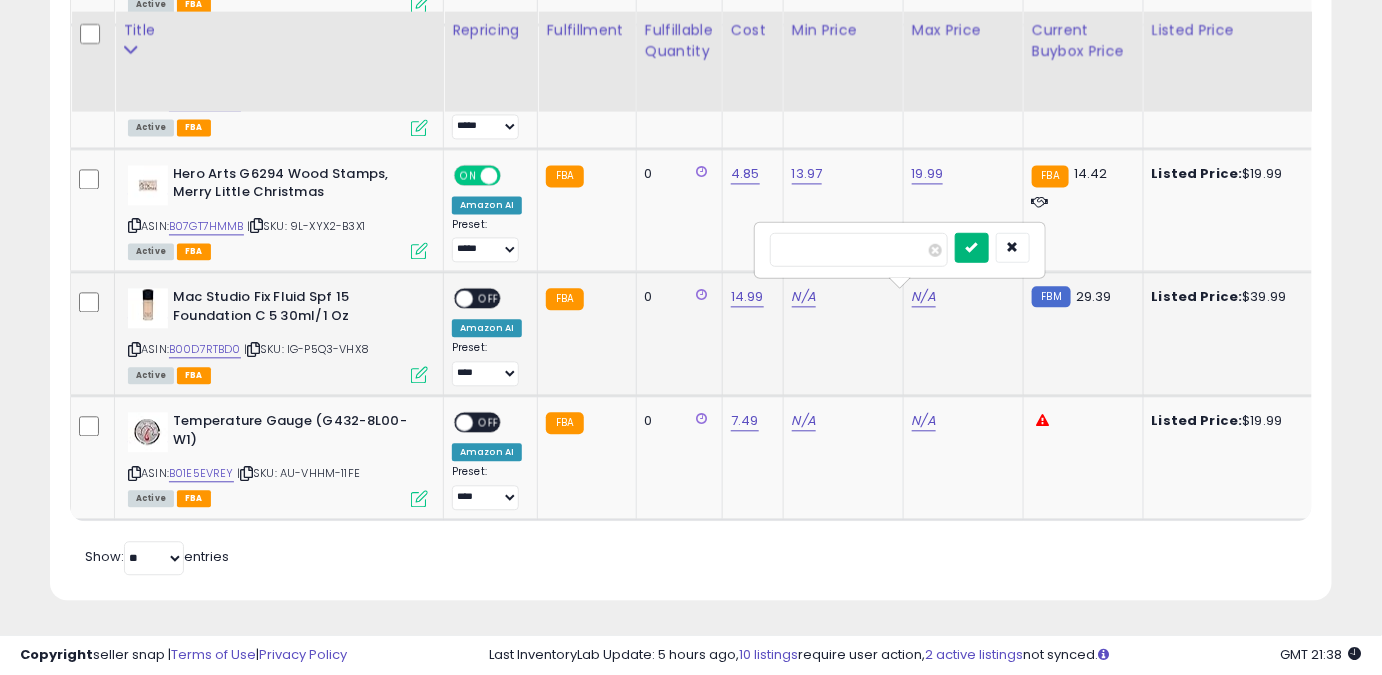 type on "*****" 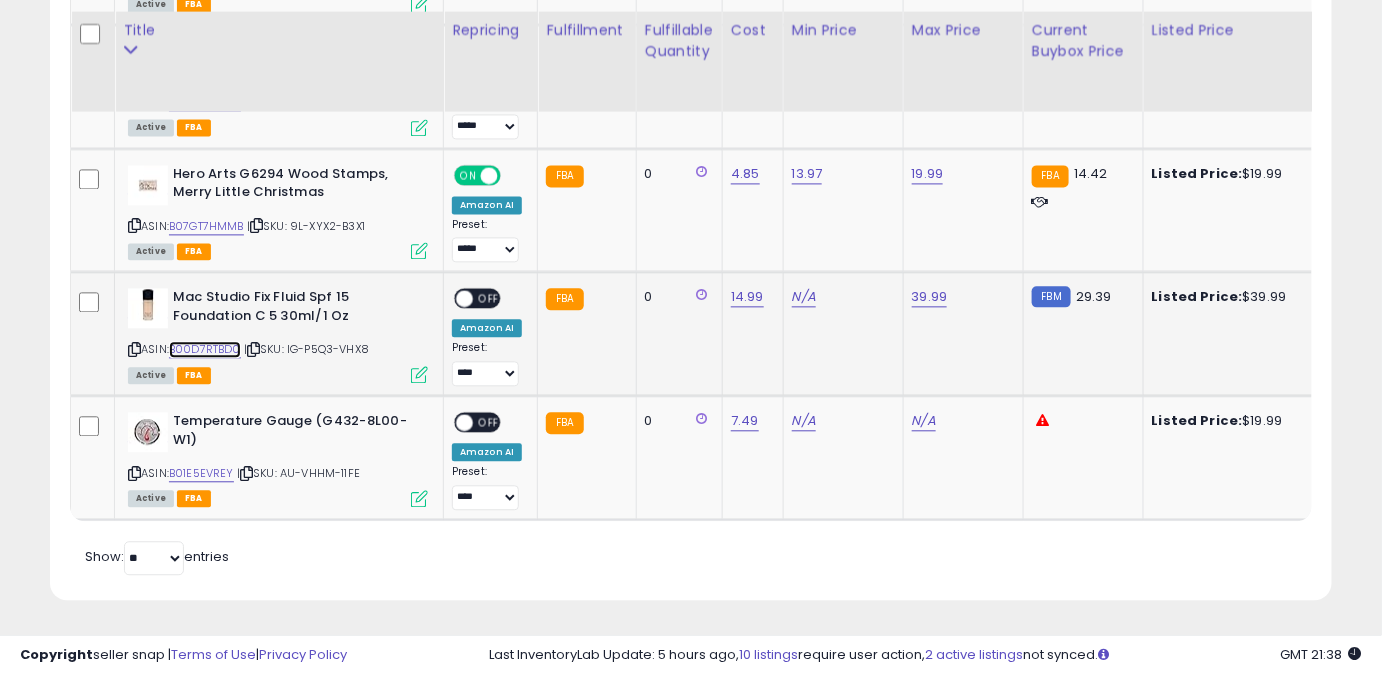 click on "B00D7RTBD0" at bounding box center [205, 349] 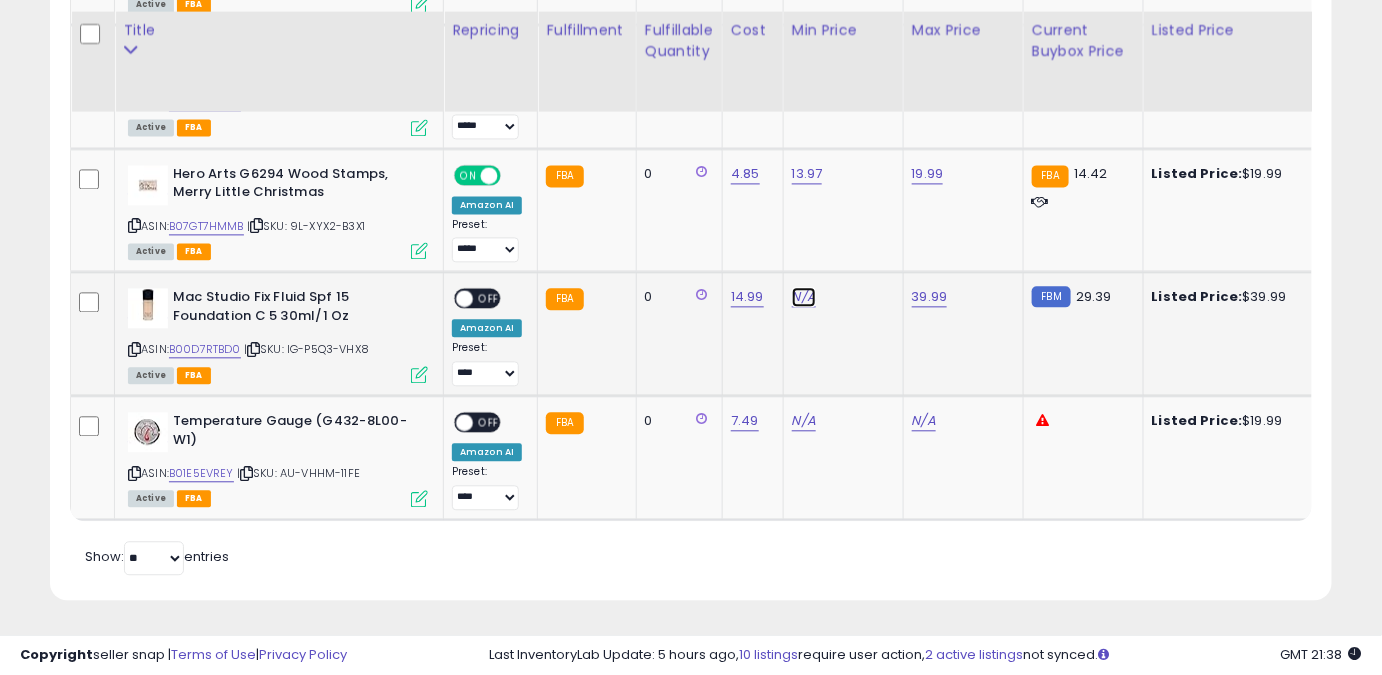 click on "N/A" at bounding box center (804, 297) 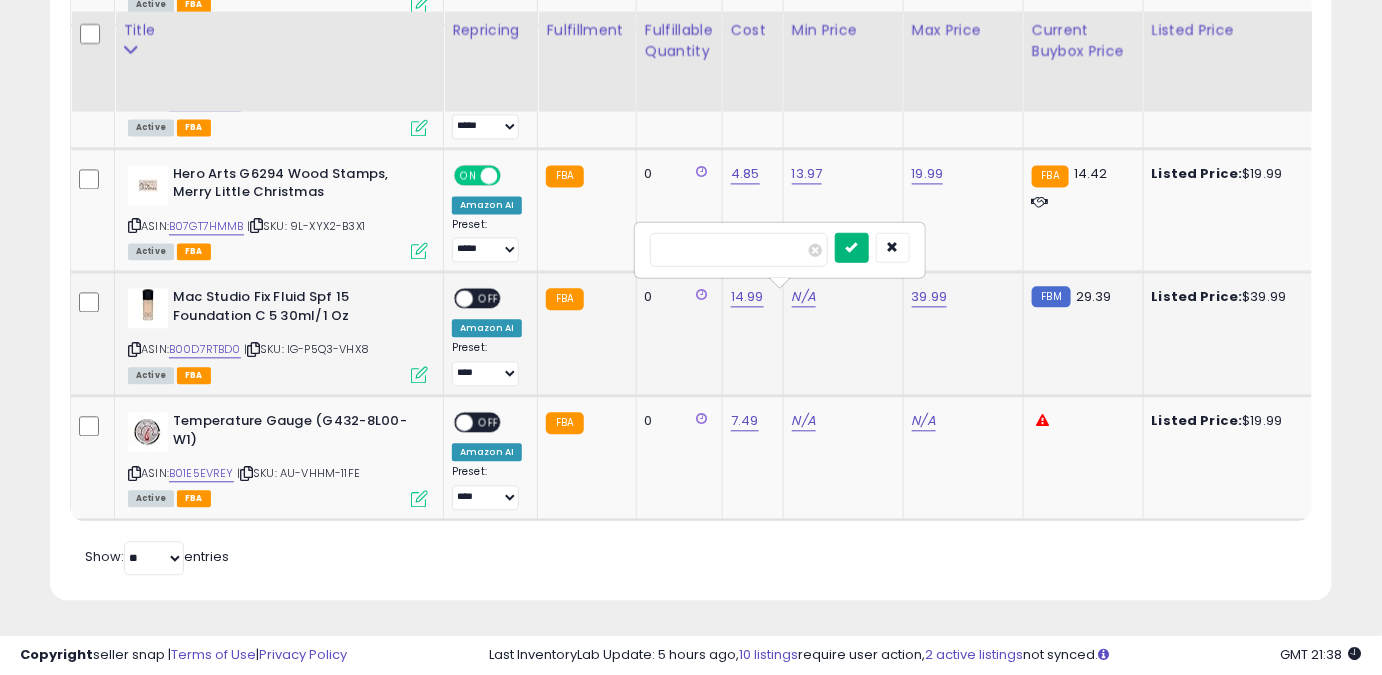 type on "*****" 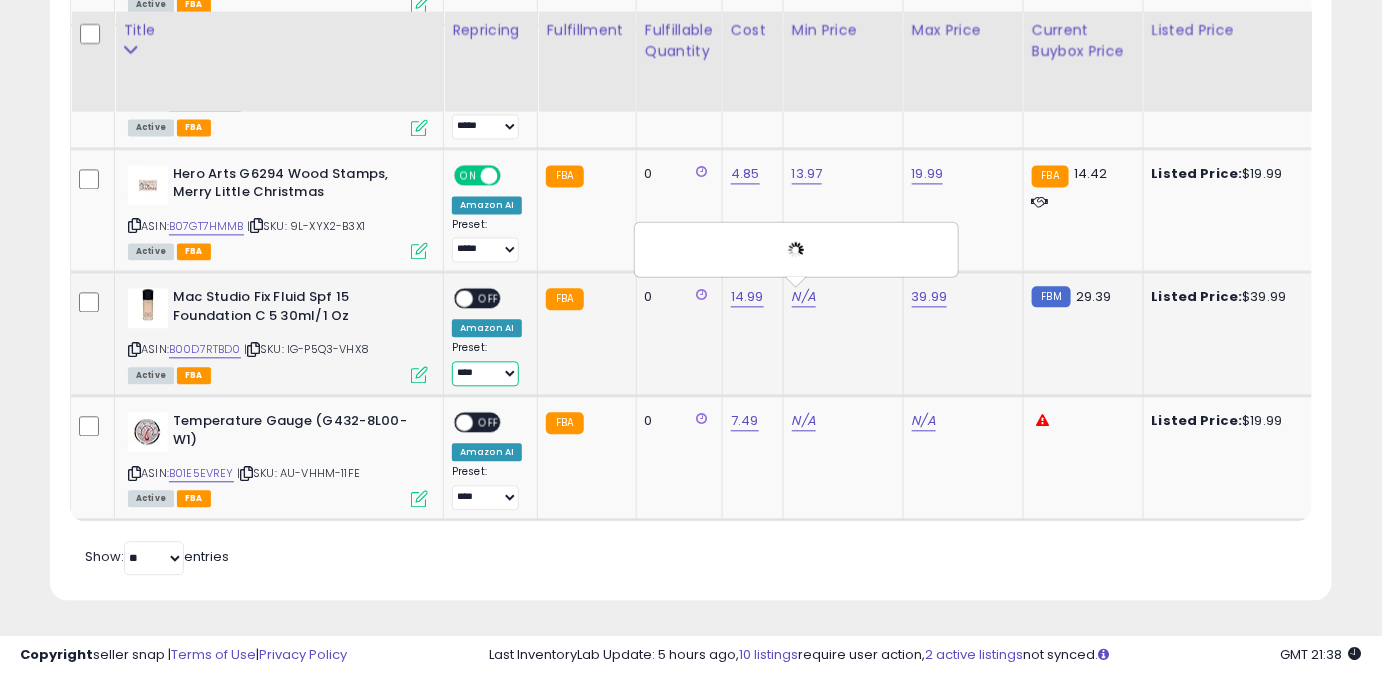 click on "**** ******** *****" at bounding box center [485, 373] 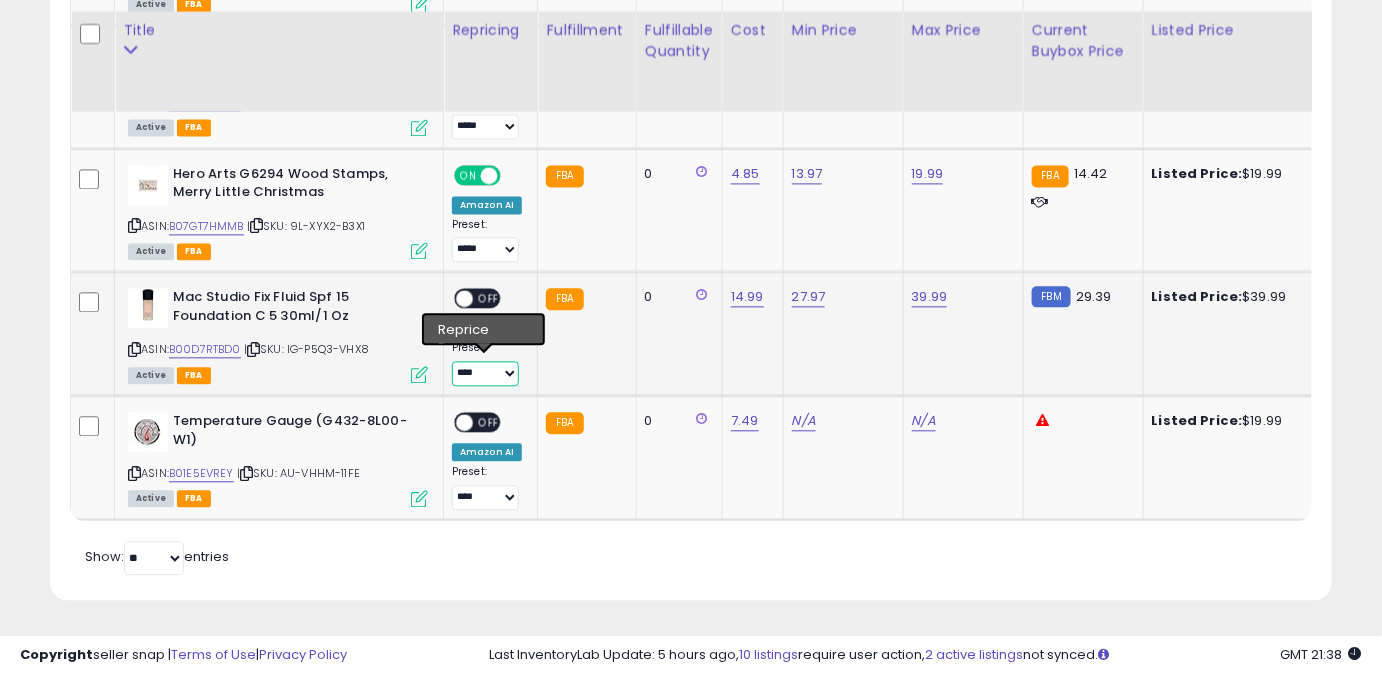 select on "*****" 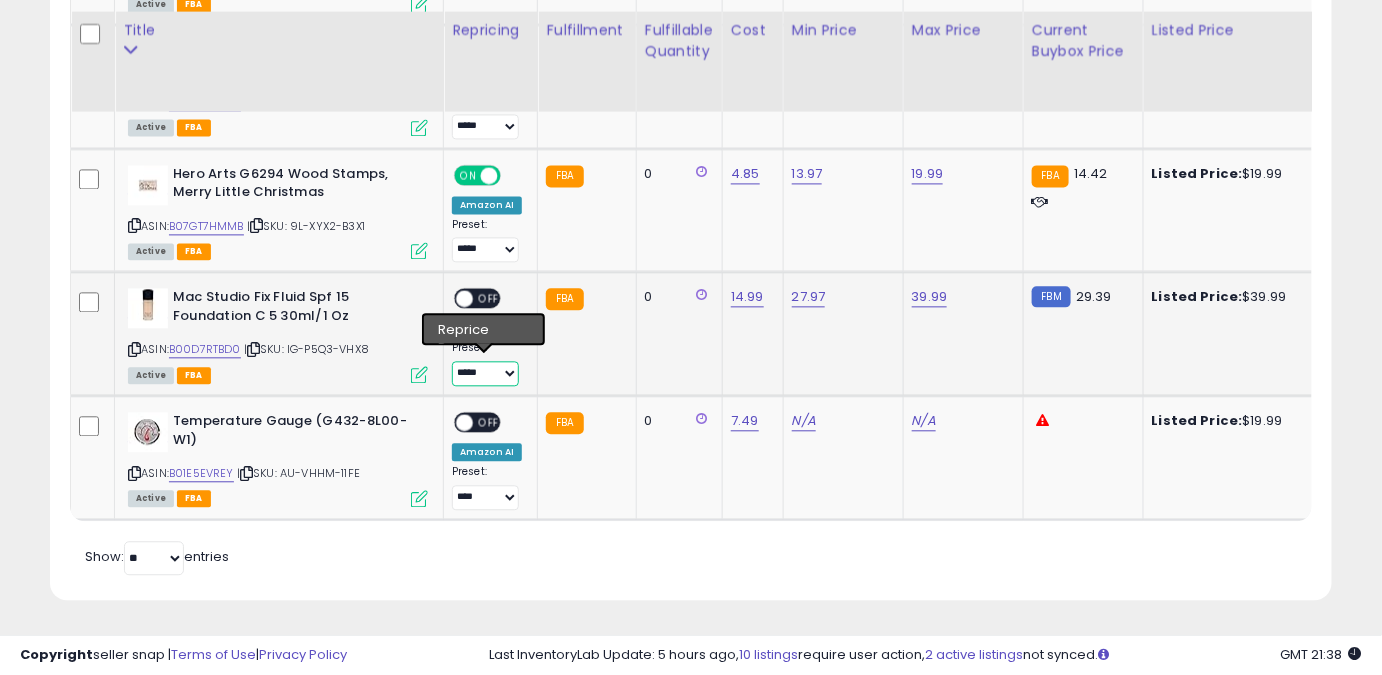 click on "**** ******** *****" at bounding box center (485, 373) 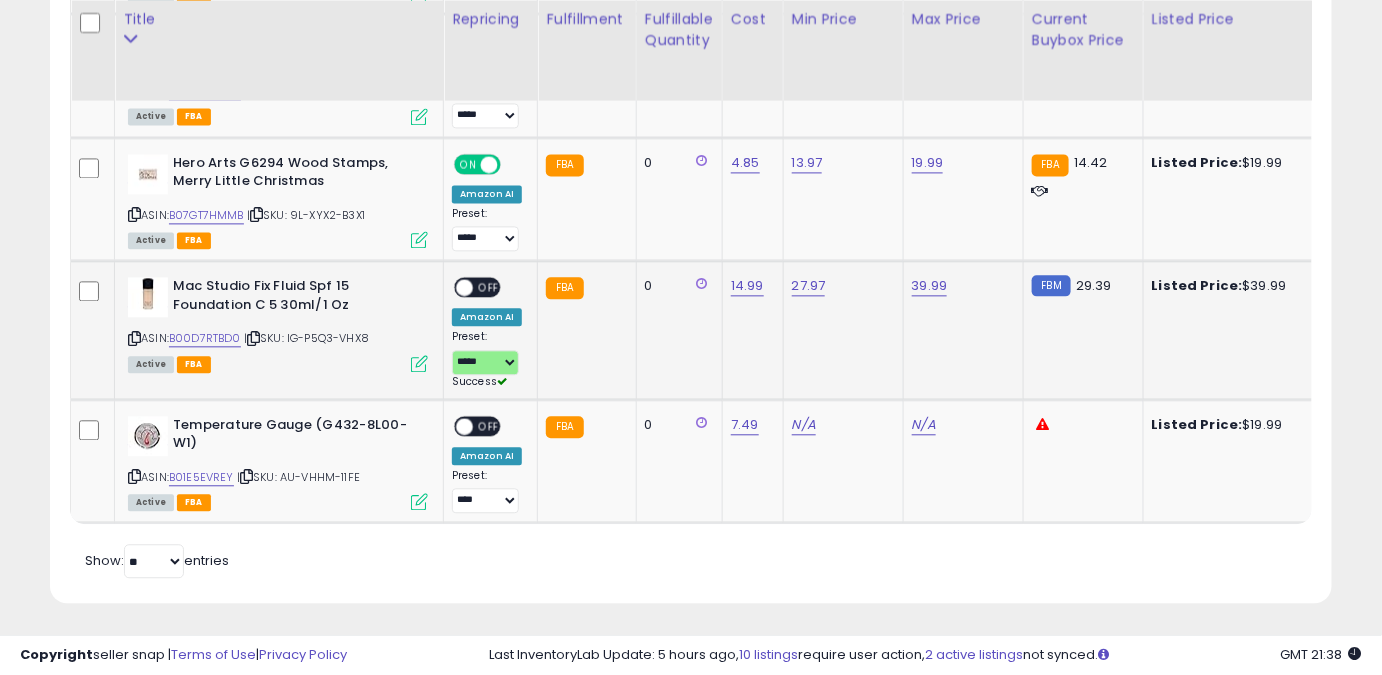 click on "OFF" at bounding box center (489, 287) 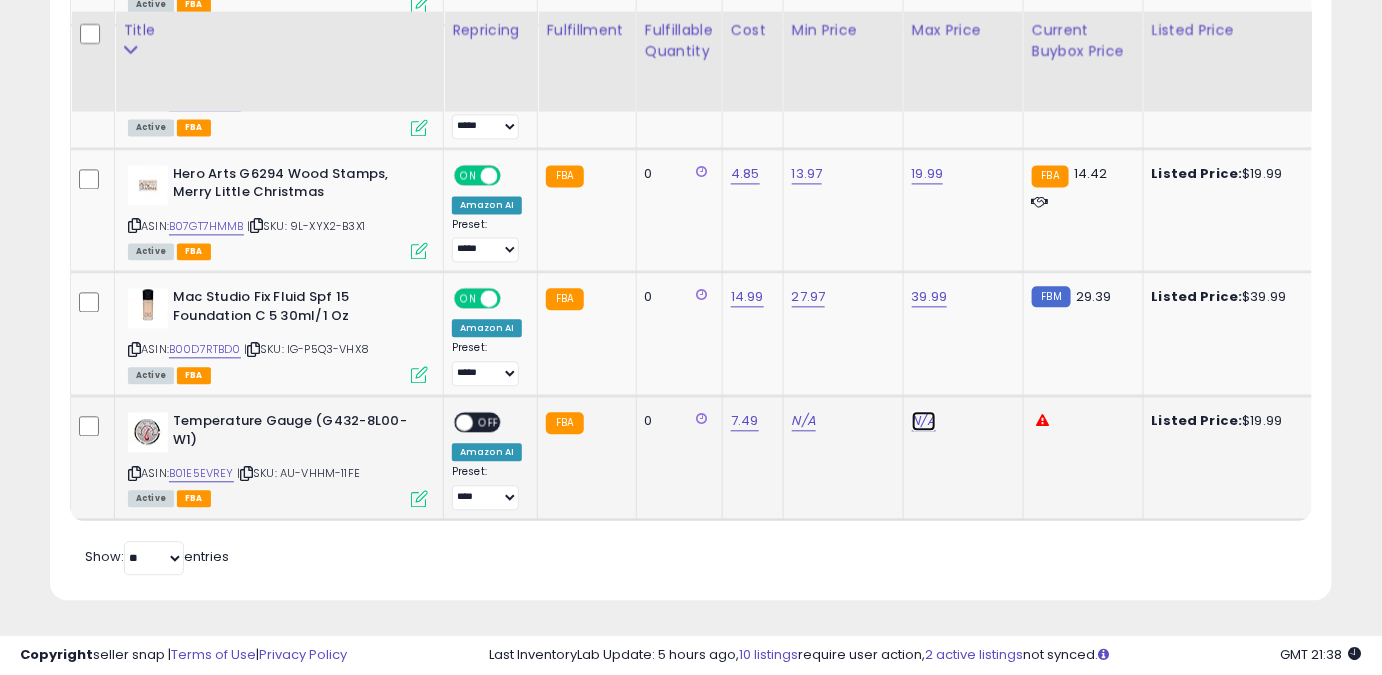 click on "N/A" at bounding box center [924, 421] 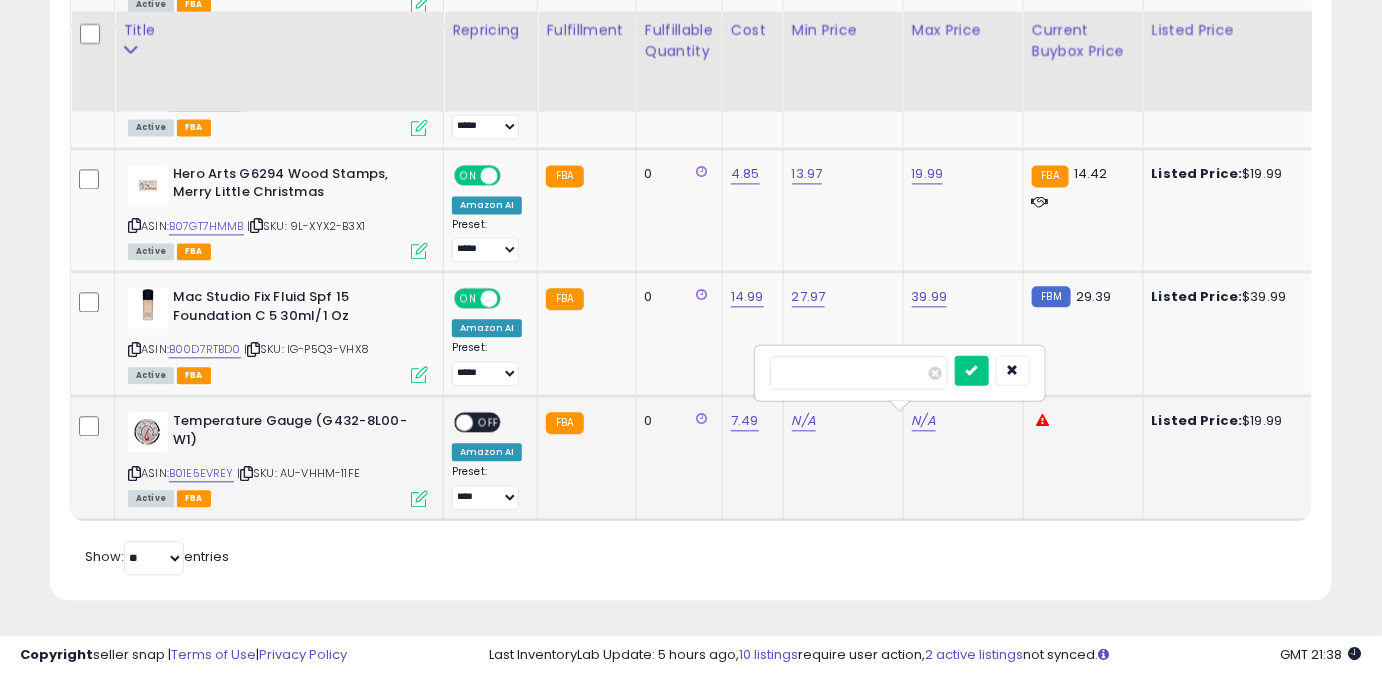 click at bounding box center [859, 372] 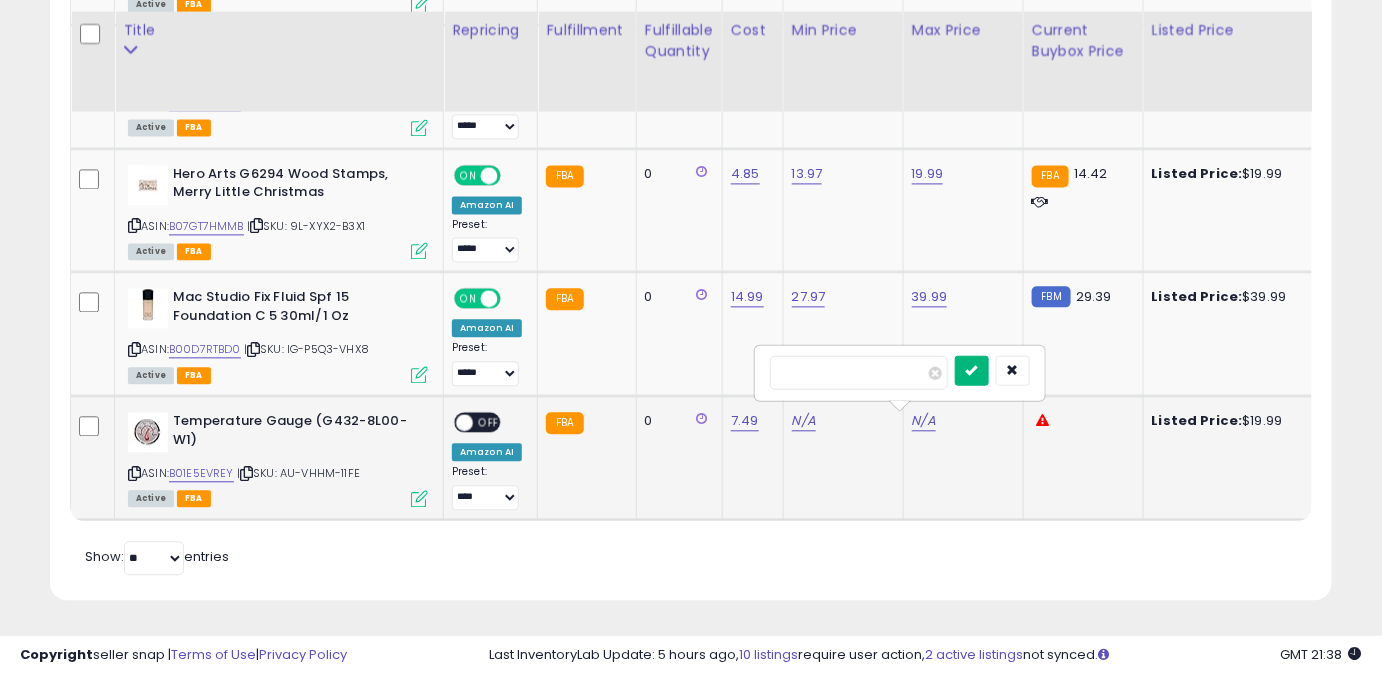 type on "*****" 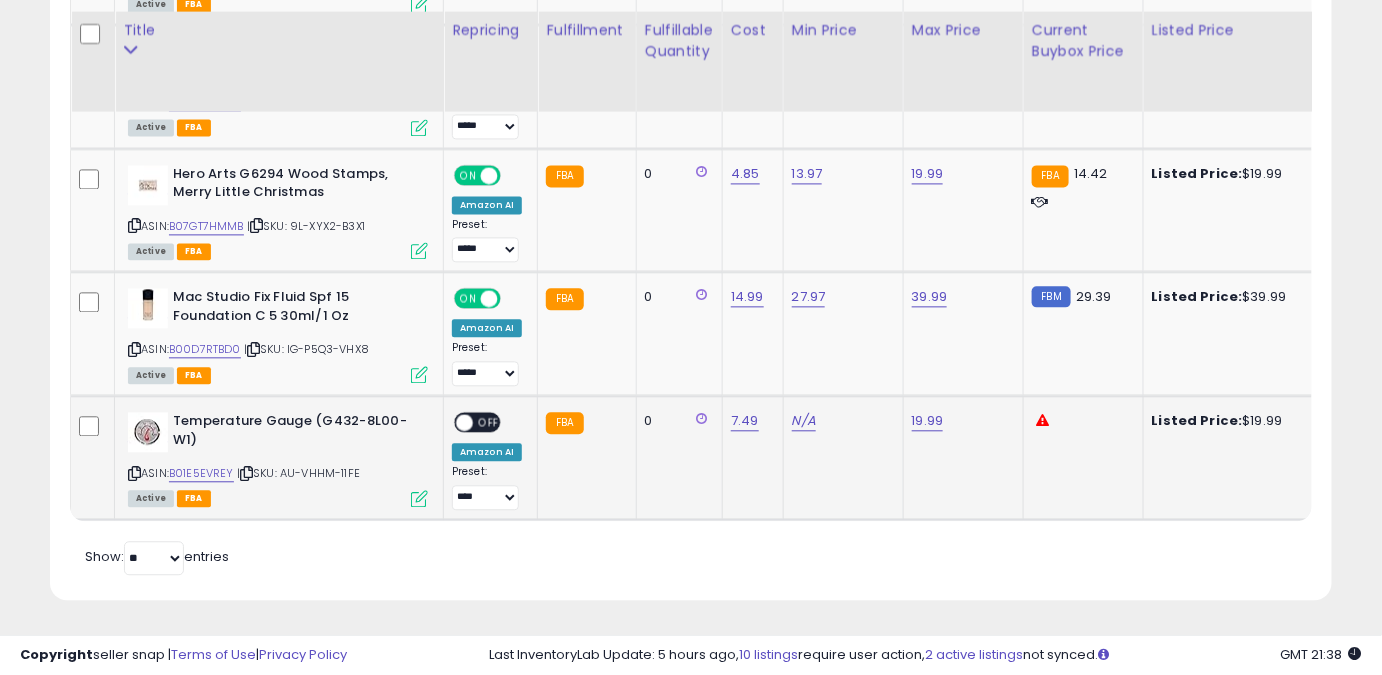 click on "ASIN:  B01E5EVREY    |   SKU: AU-VHHM-11FE Active FBA" at bounding box center (278, 458) 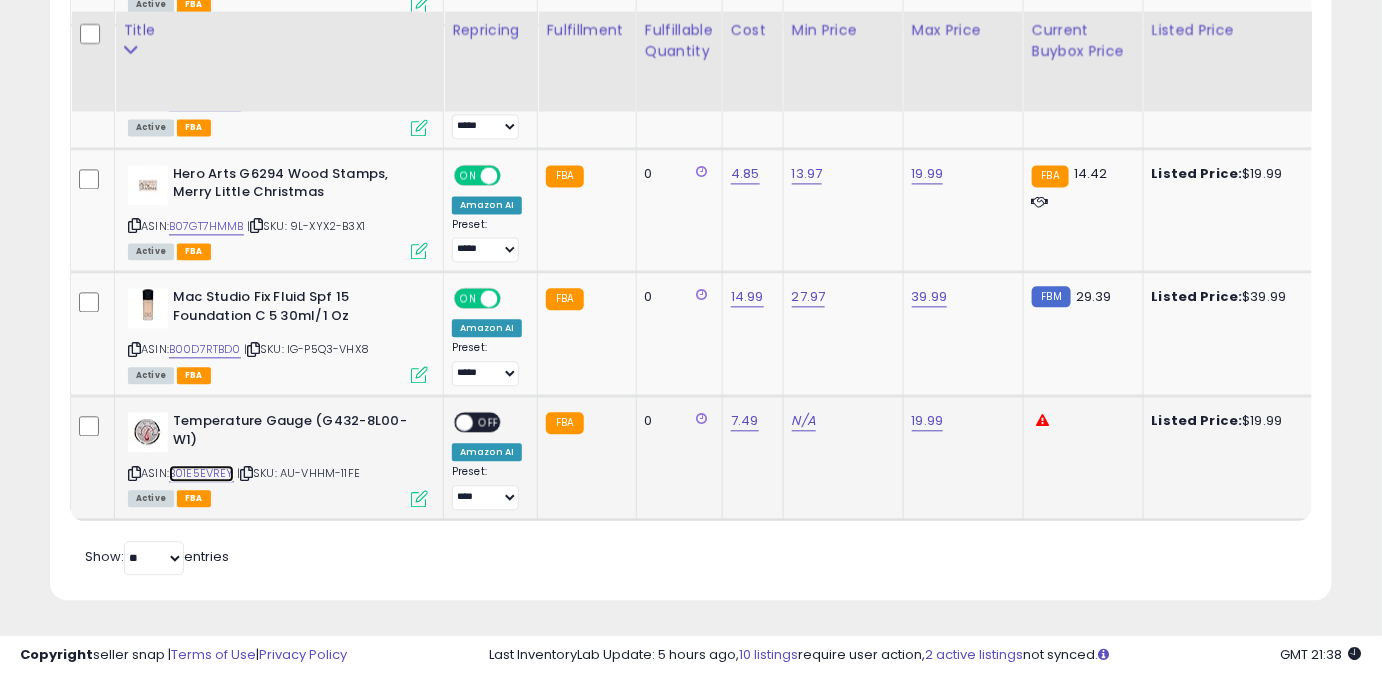 click on "B01E5EVREY" at bounding box center (201, 473) 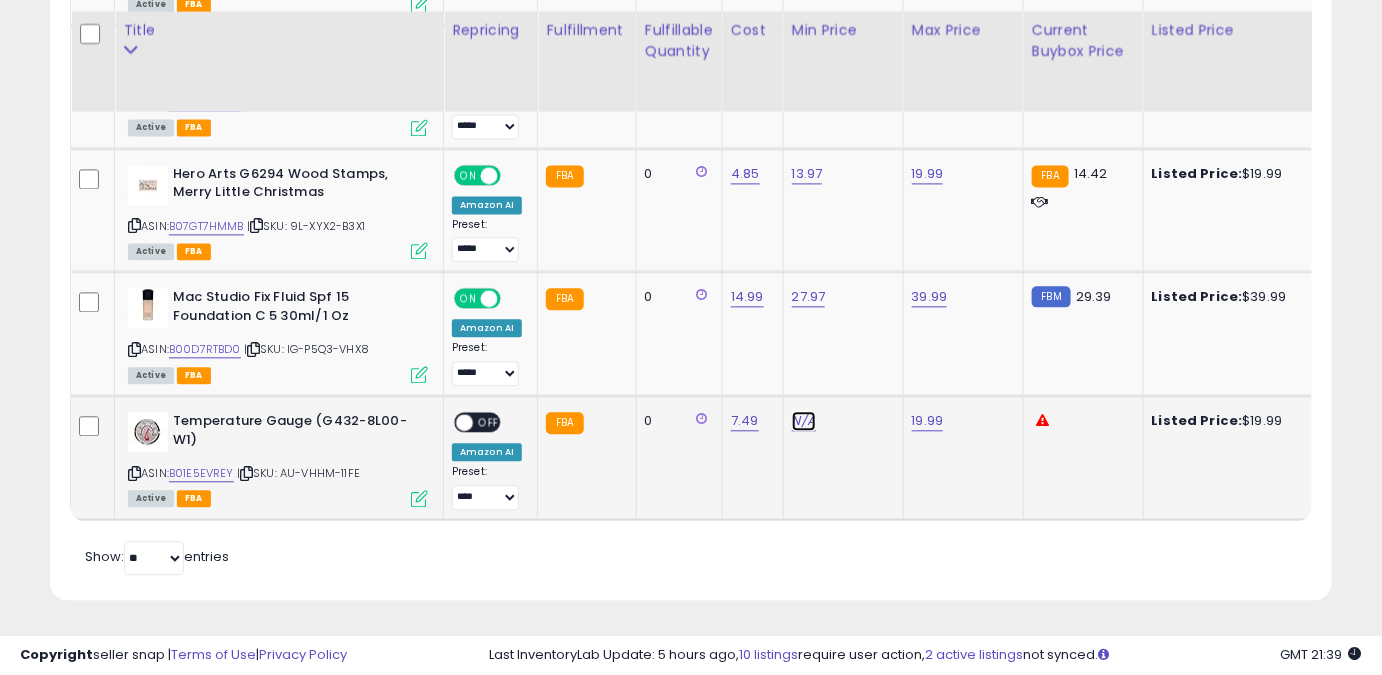 click on "N/A" at bounding box center (804, 421) 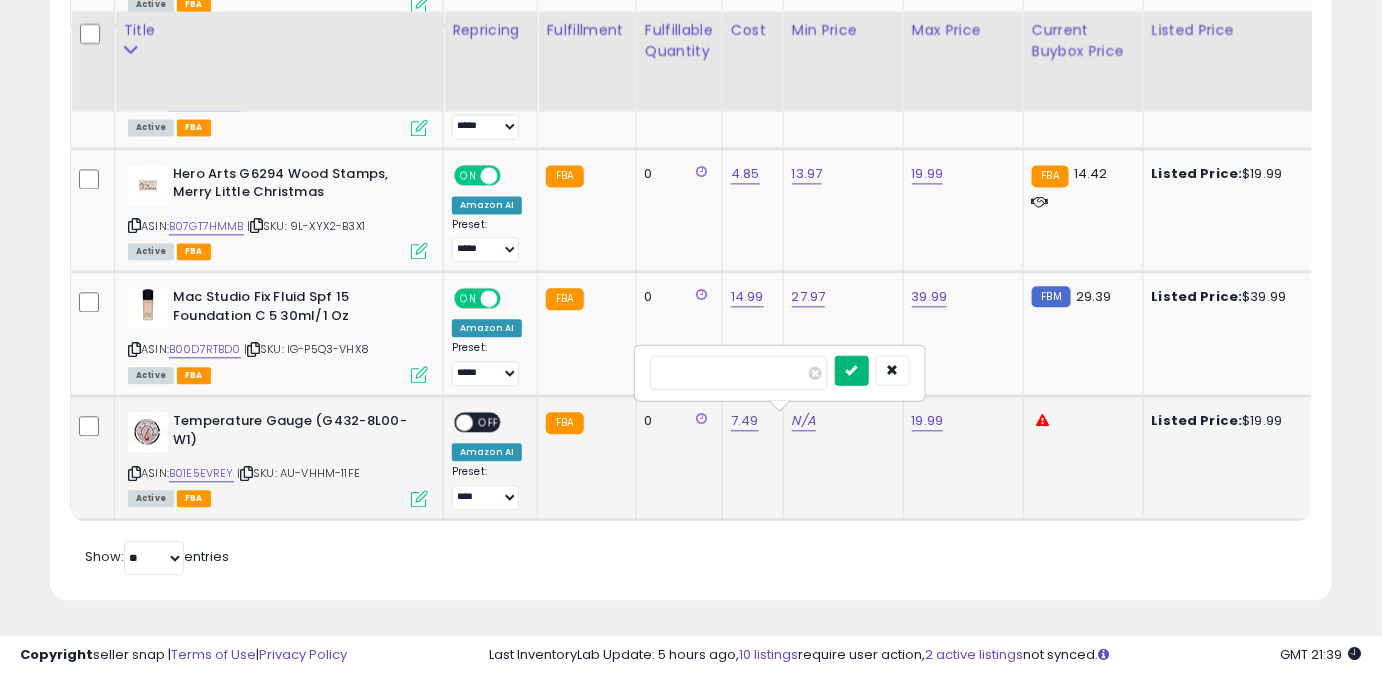 type on "*****" 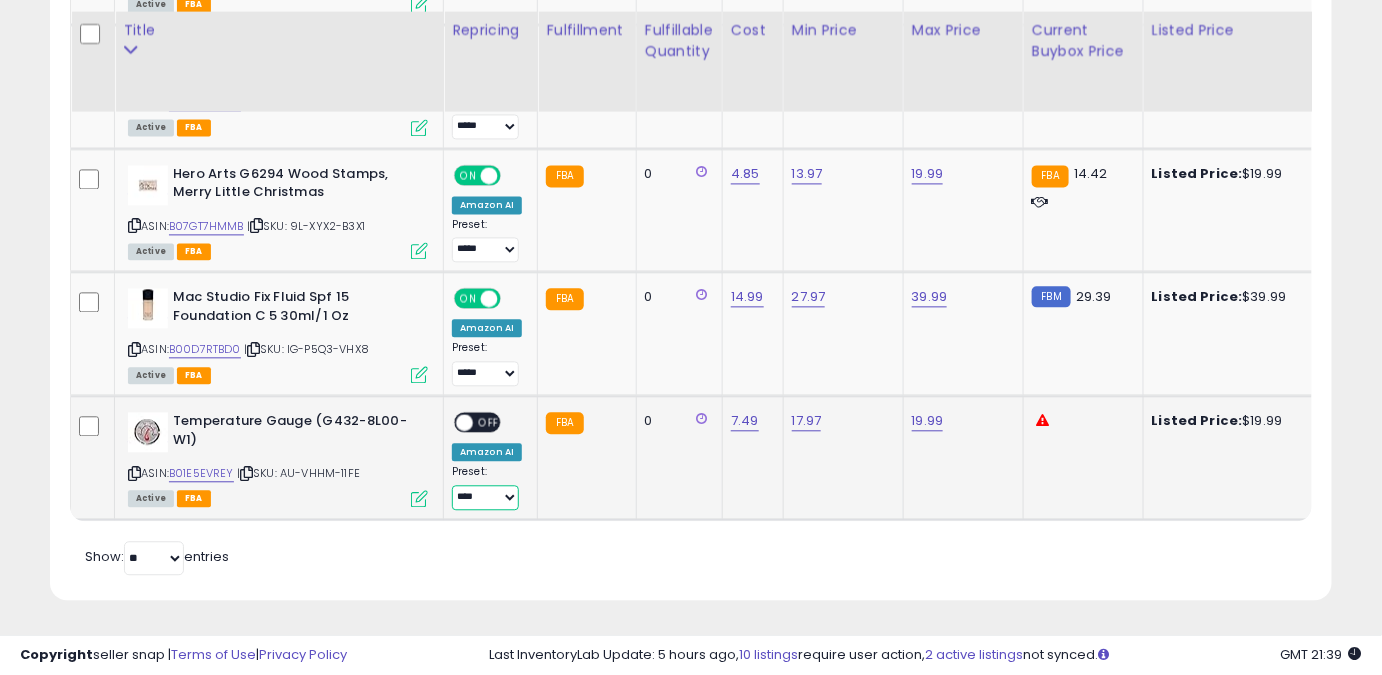 click on "**** ******** *****" at bounding box center [485, 497] 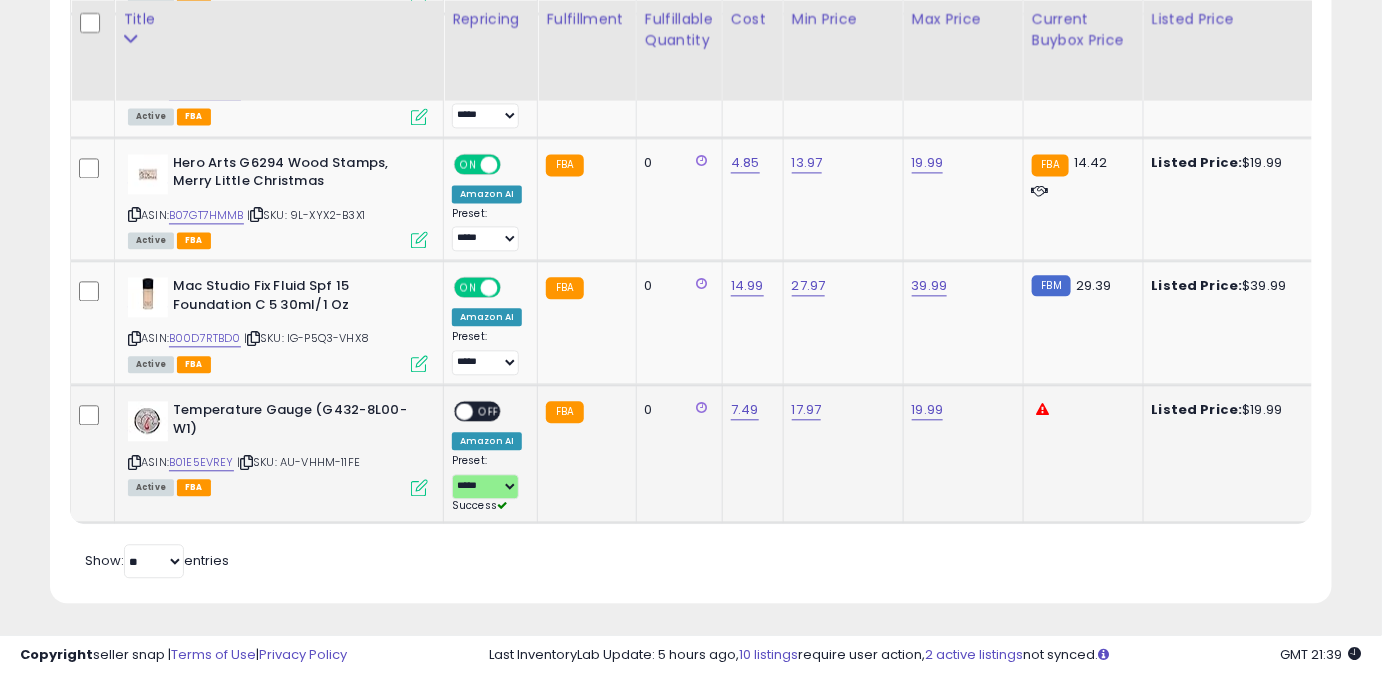 click on "OFF" at bounding box center (489, 411) 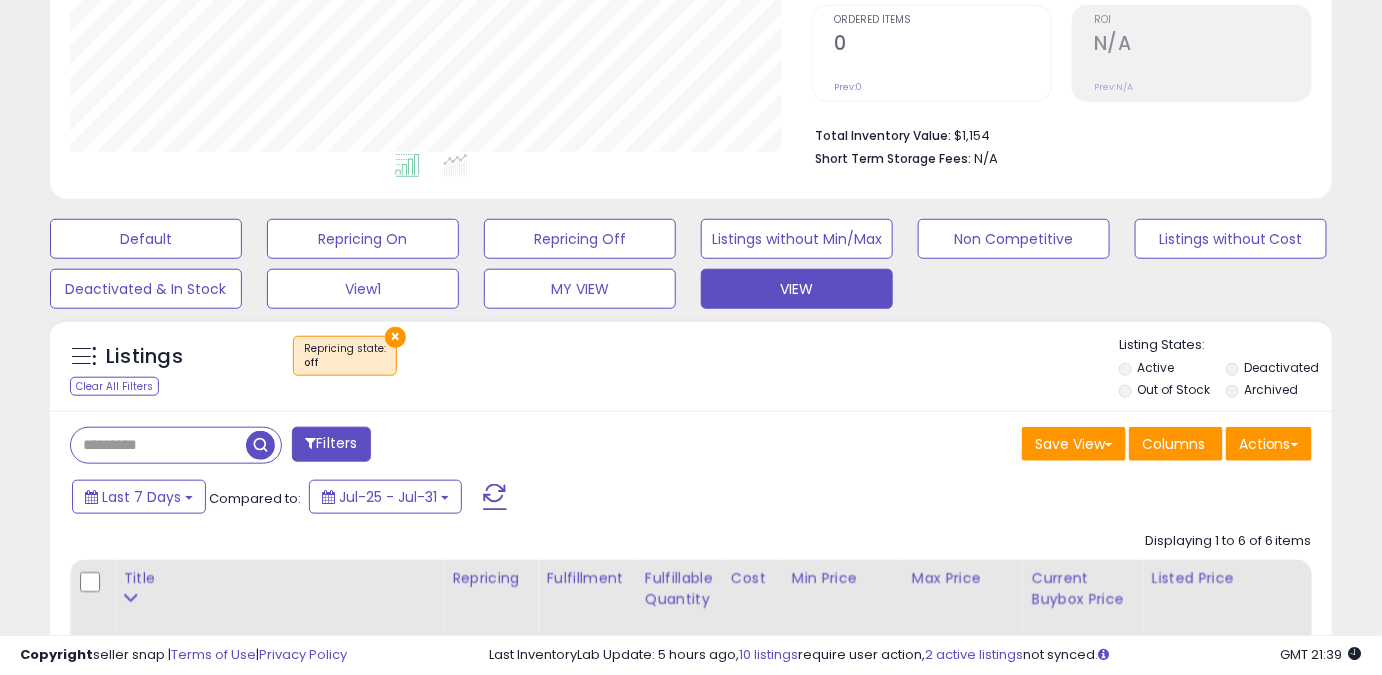 scroll, scrollTop: 339, scrollLeft: 0, axis: vertical 